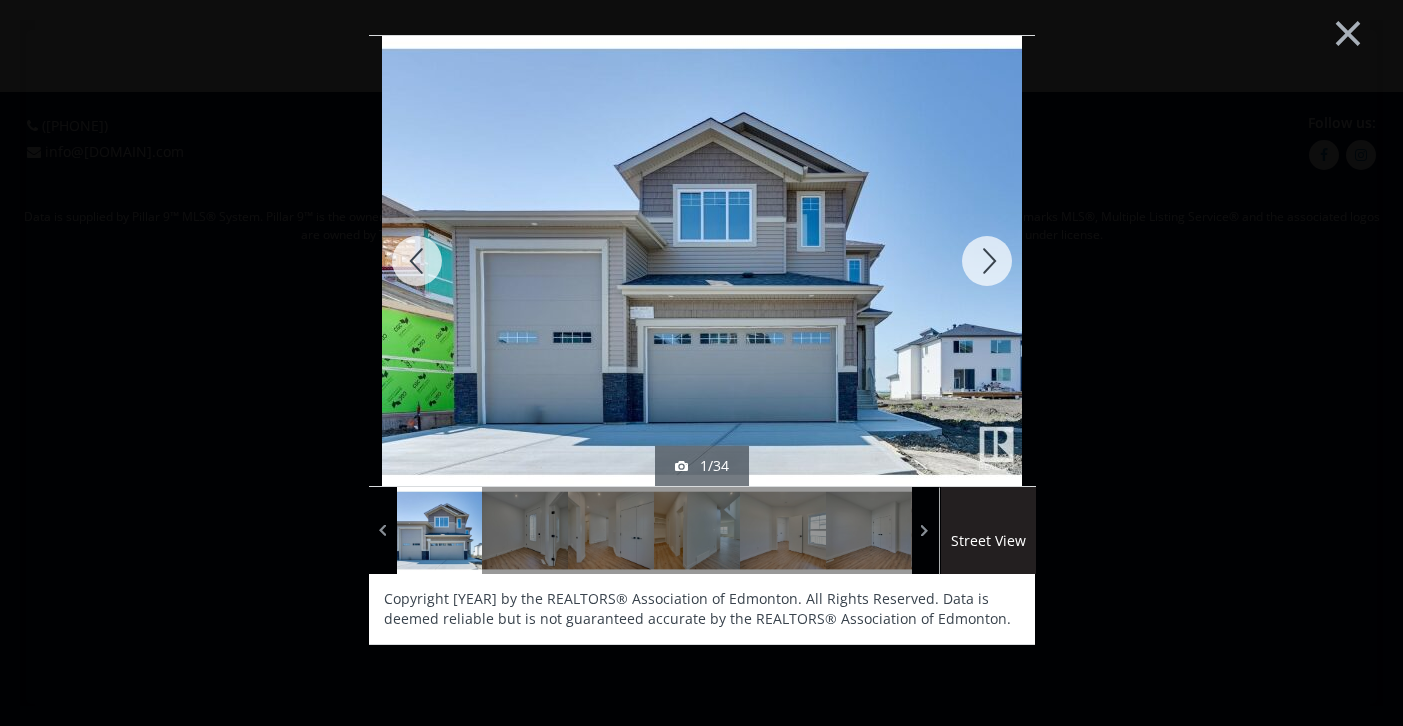 scroll, scrollTop: 0, scrollLeft: 0, axis: both 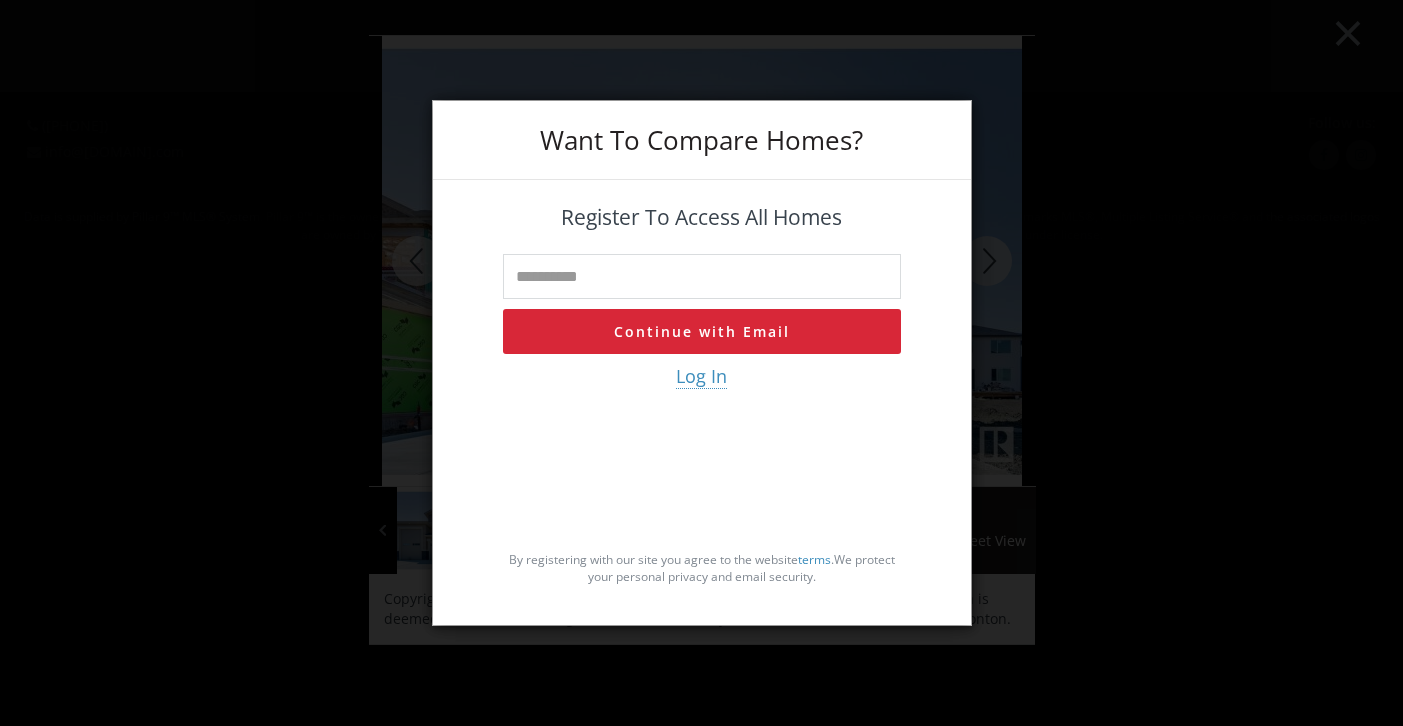 click on "Want To Compare Homes? Register To Access All Homes Continue with Email Log In By registering with our site you agree to the website terms . We protect your personal privacy and email security." at bounding box center (701, 363) 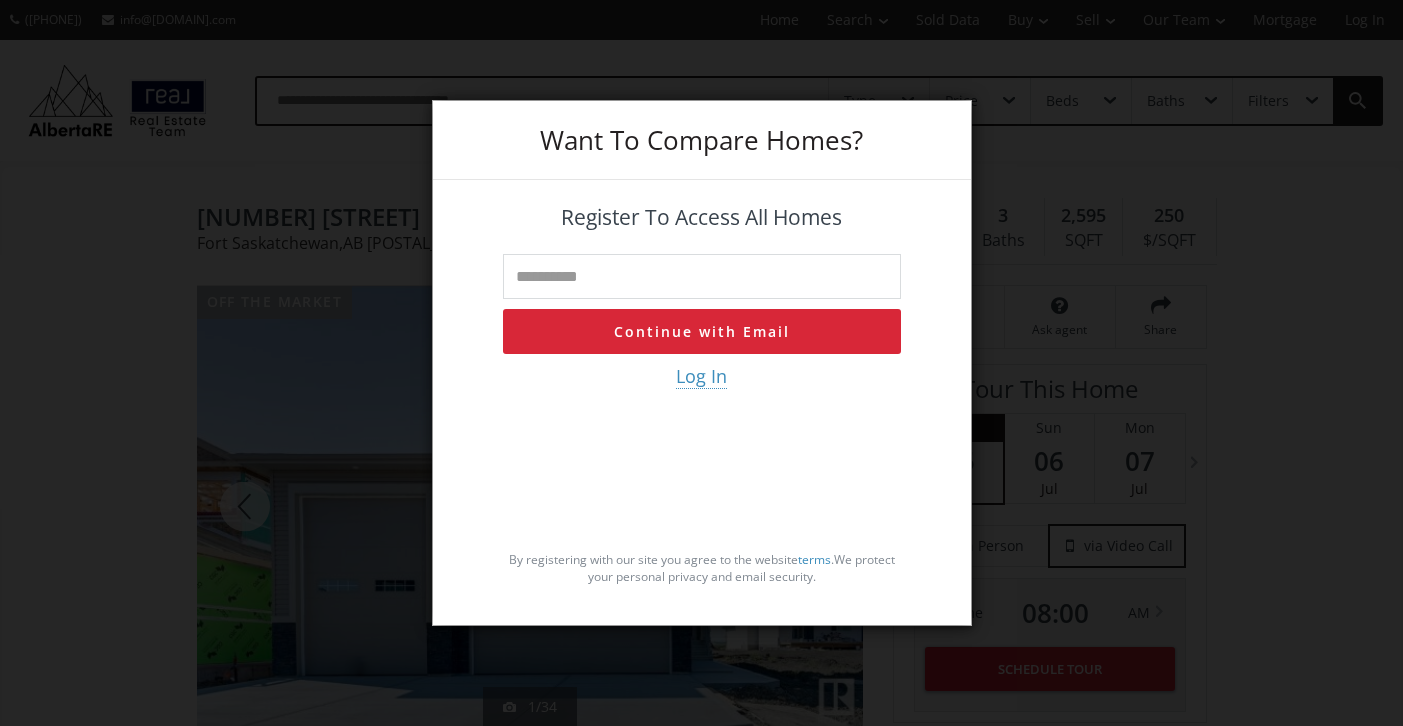 click on "Want To Compare Homes?" at bounding box center [702, 140] 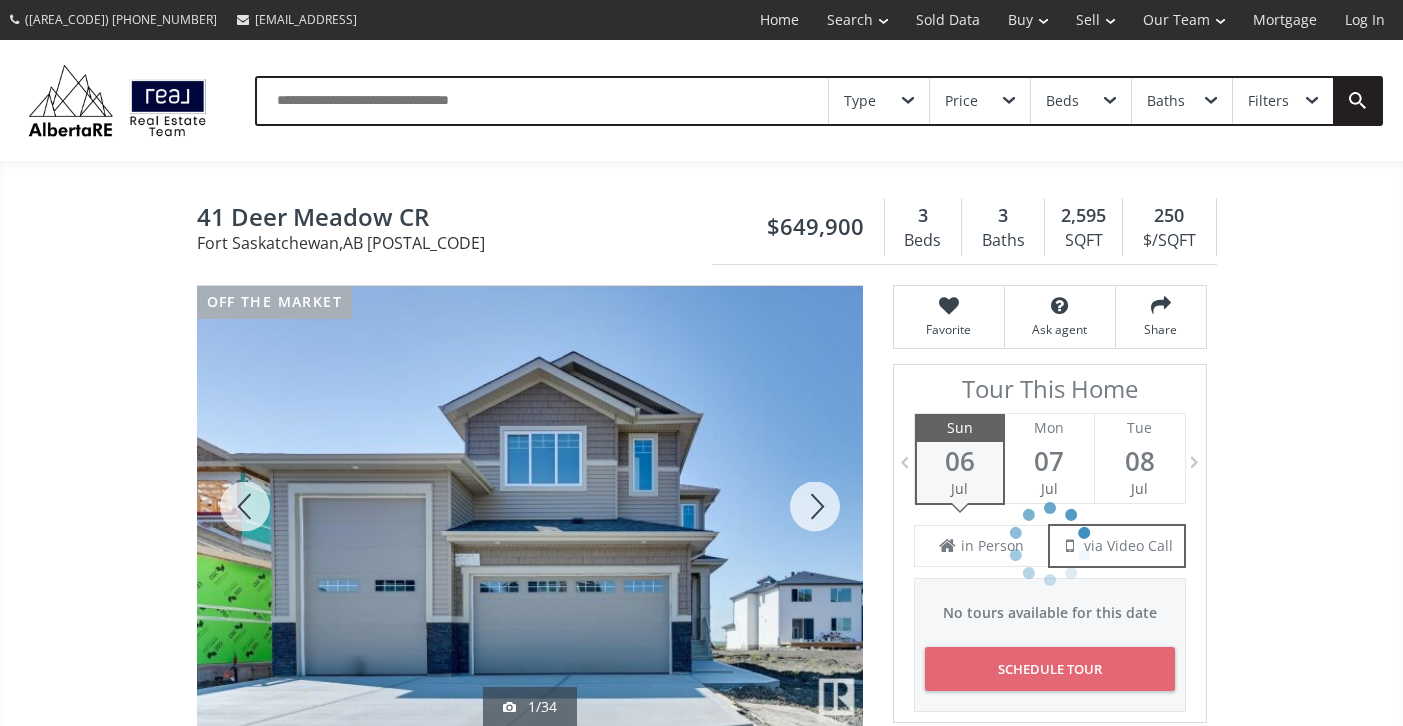 scroll, scrollTop: 0, scrollLeft: 0, axis: both 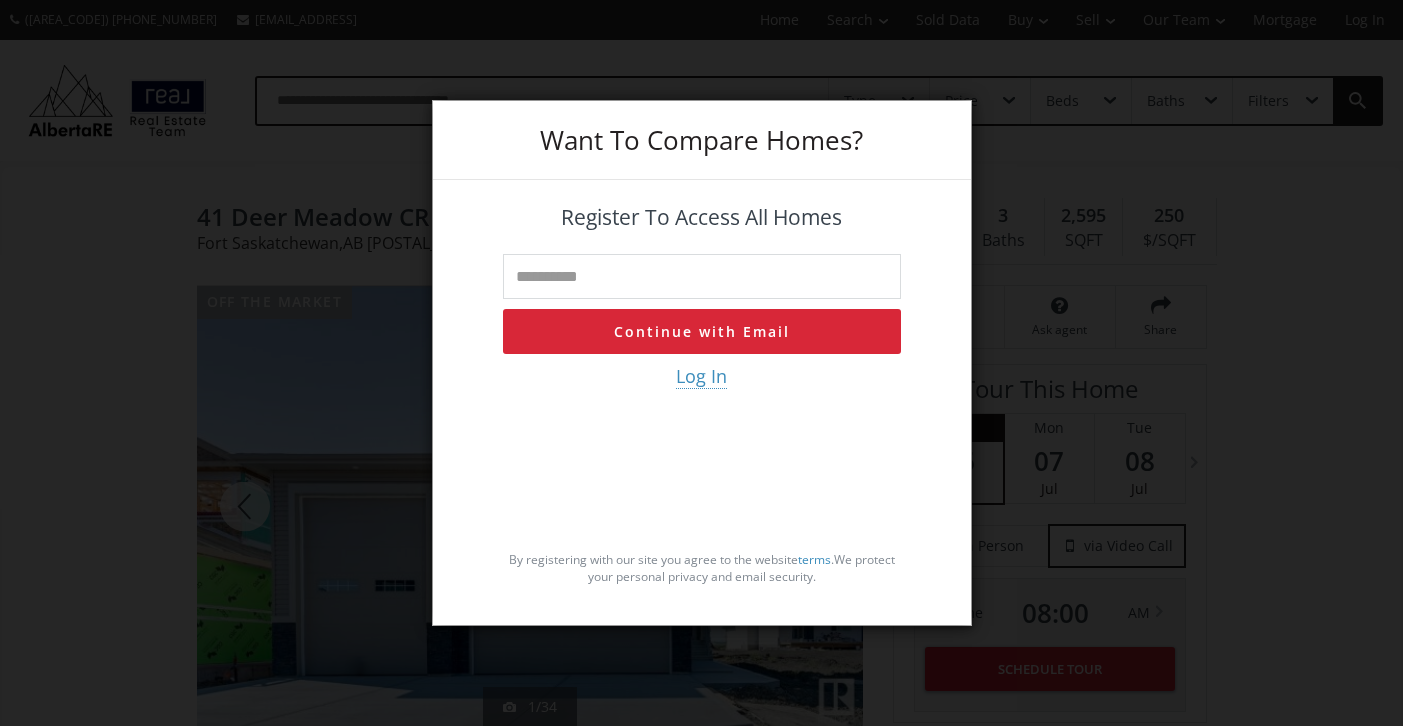 click at bounding box center (702, 276) 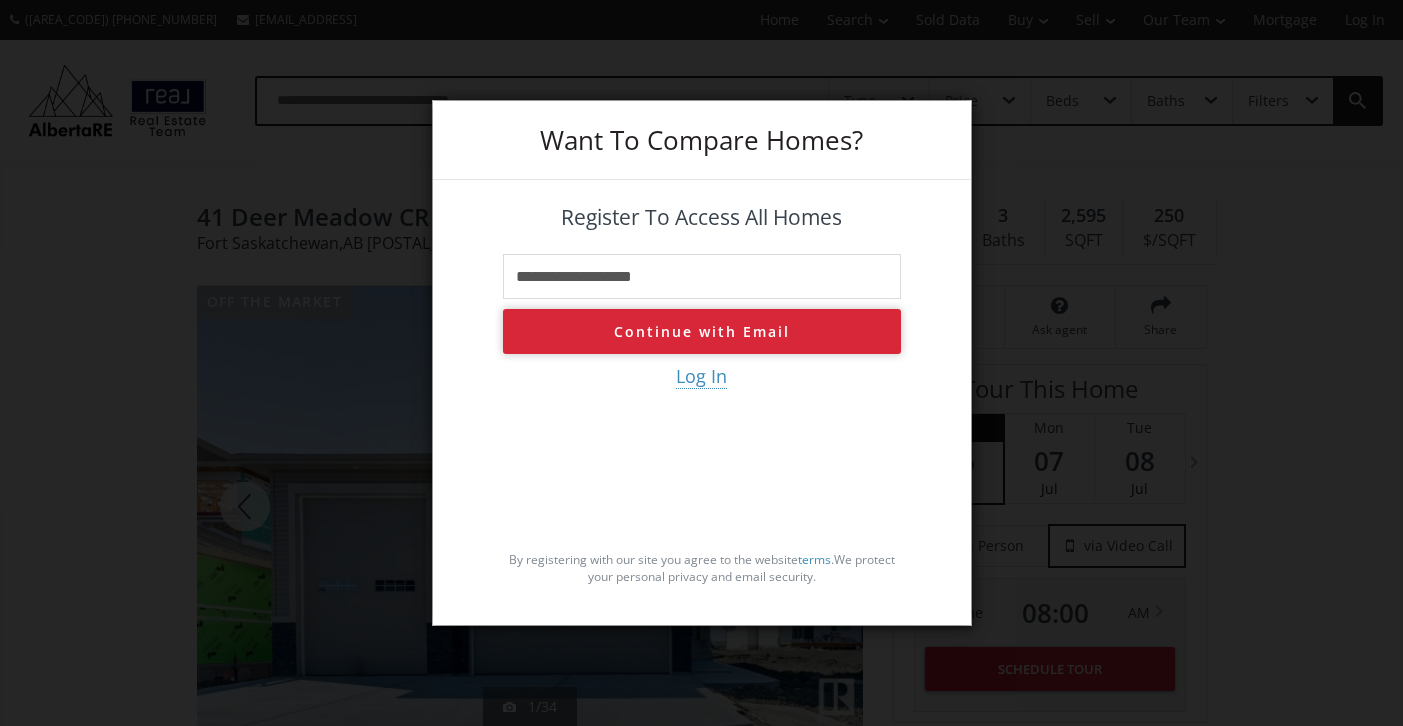 click on "Continue with Email" at bounding box center (702, 331) 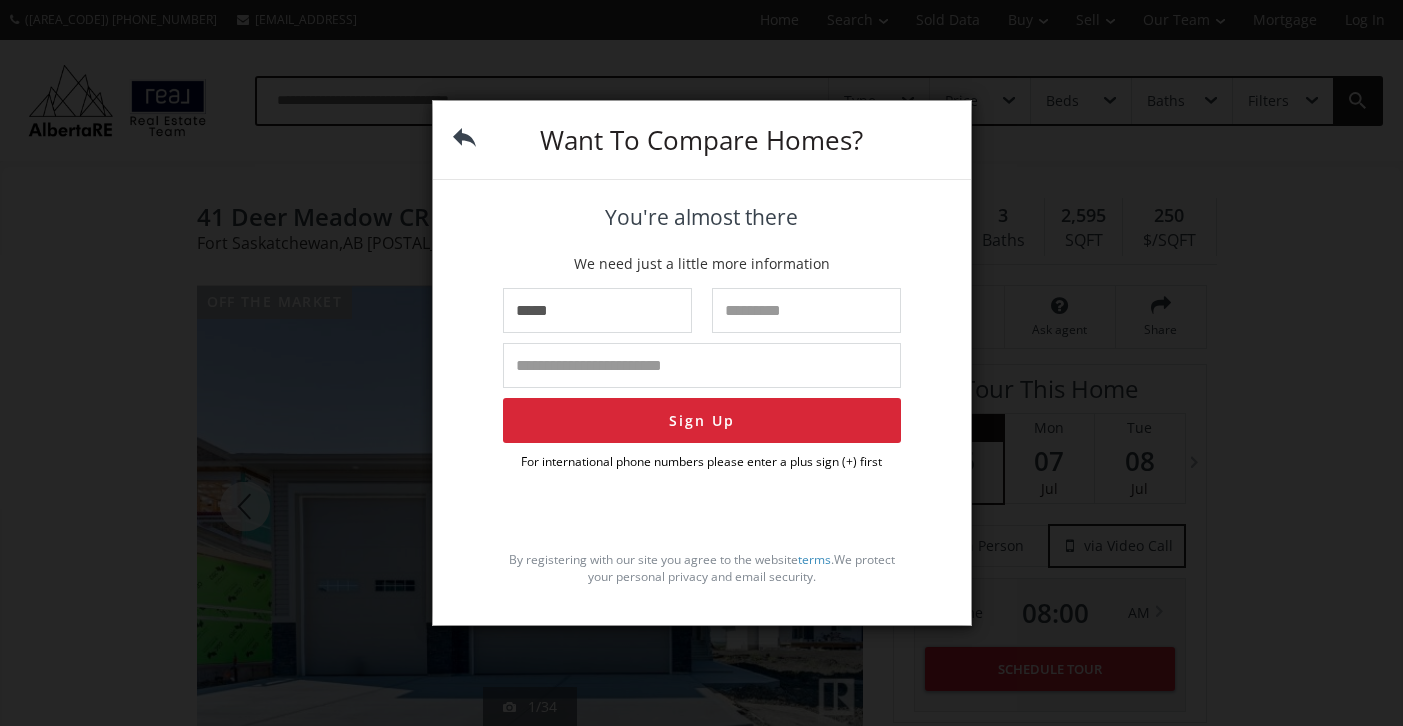 type on "*****" 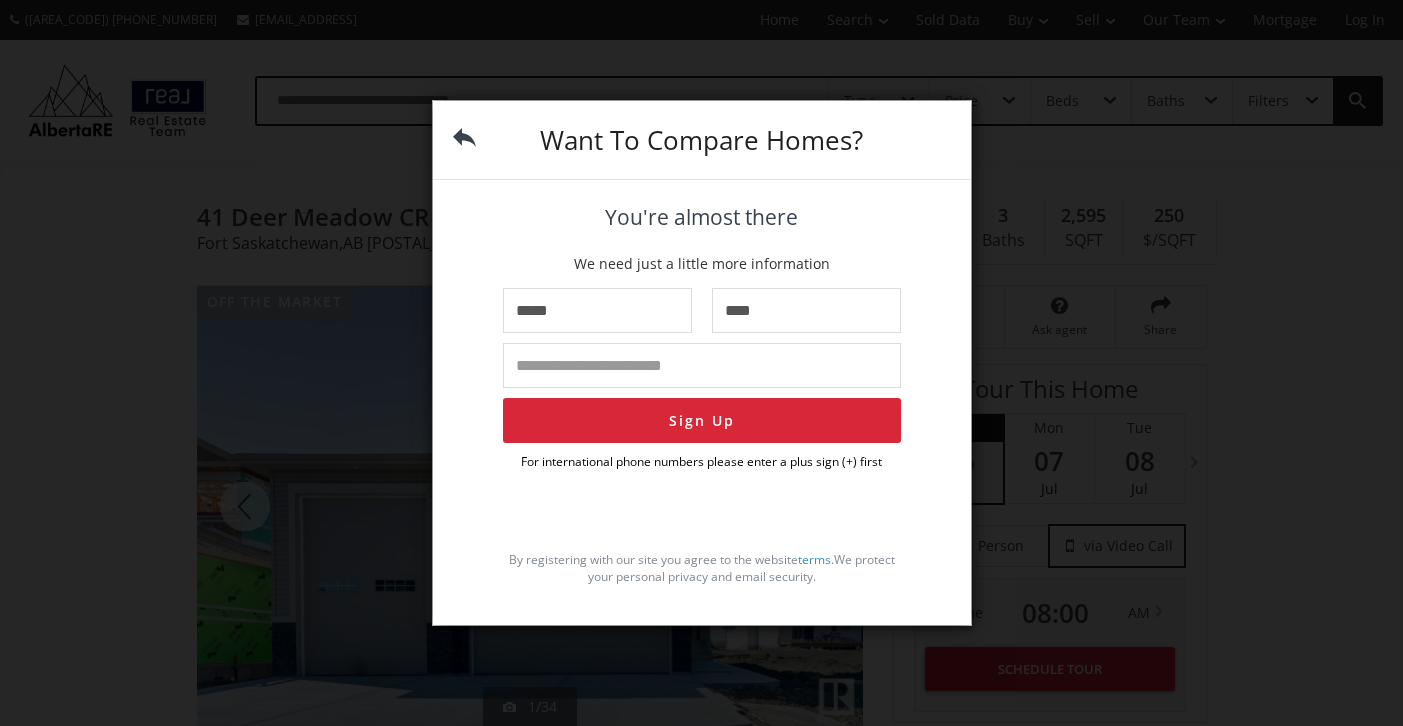type on "****" 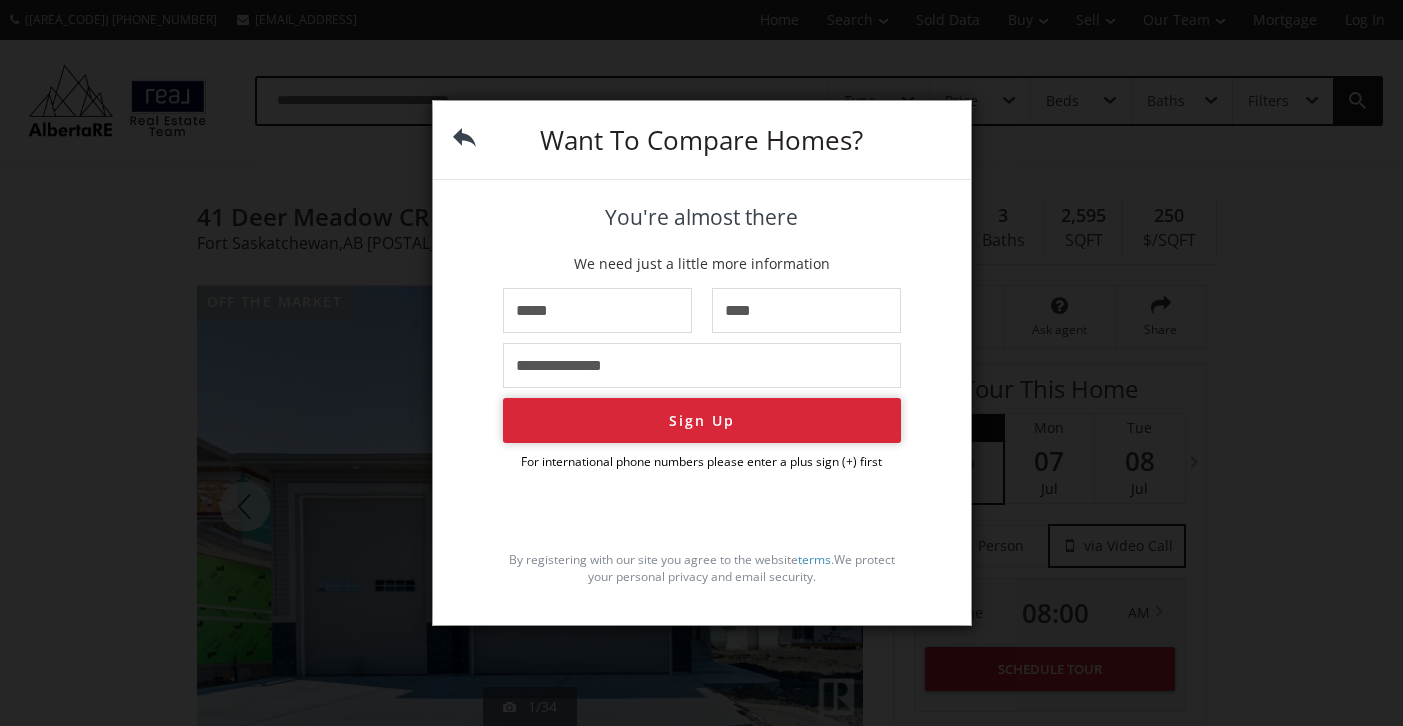 type on "**********" 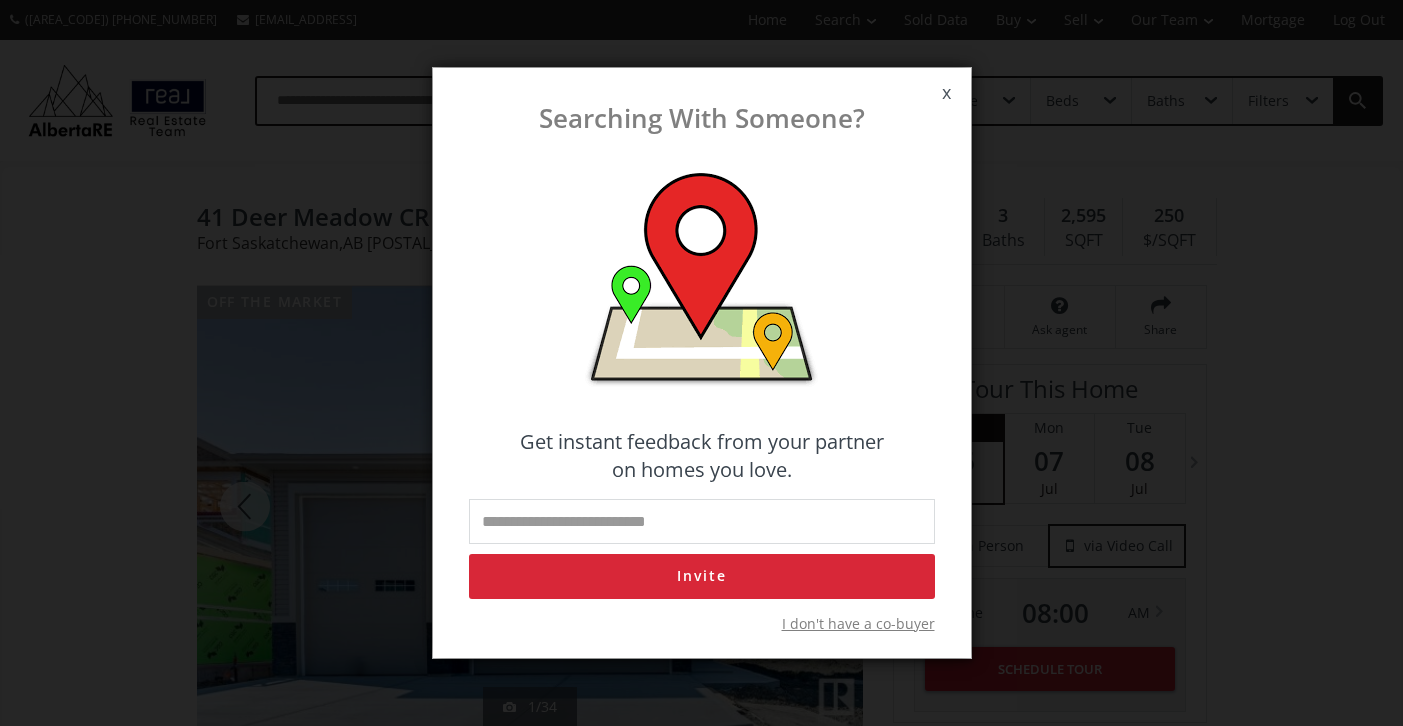 click on "I don't have a co-buyer" at bounding box center (858, 624) 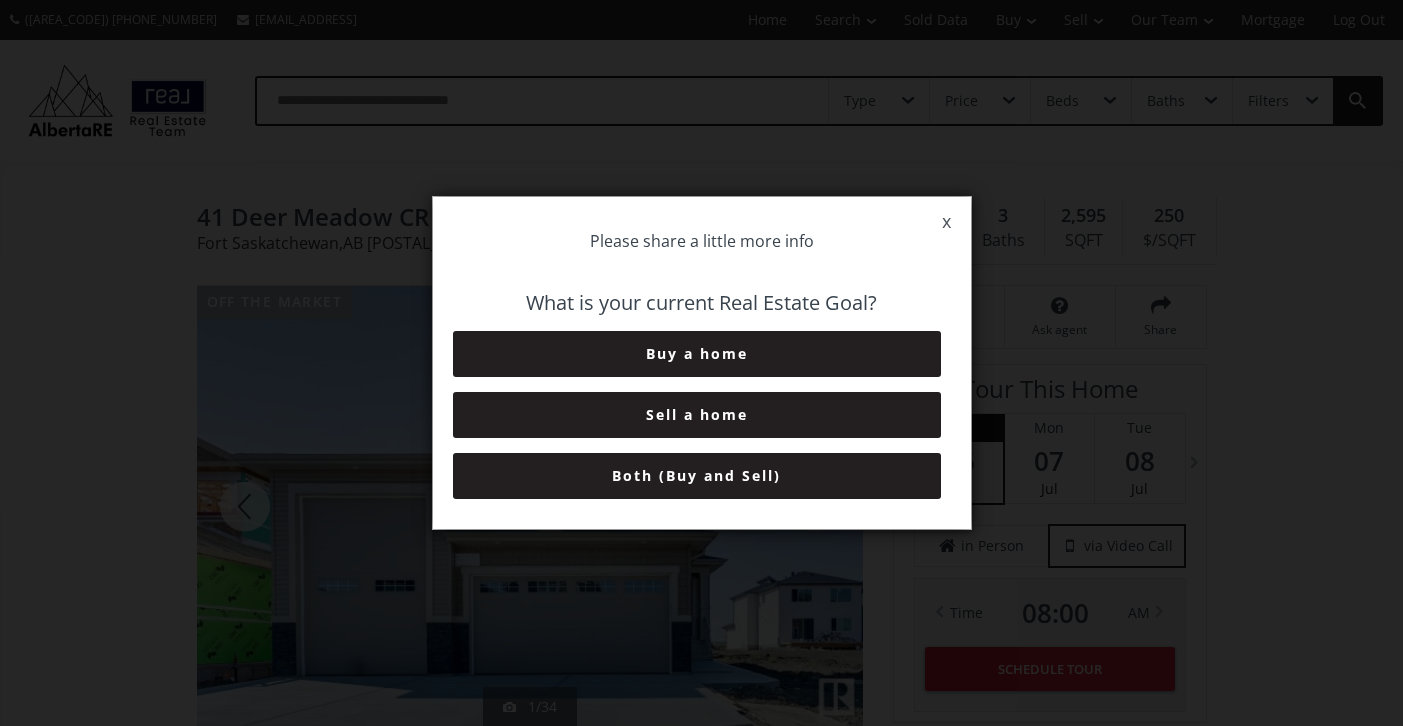 click on "x" at bounding box center [946, 222] 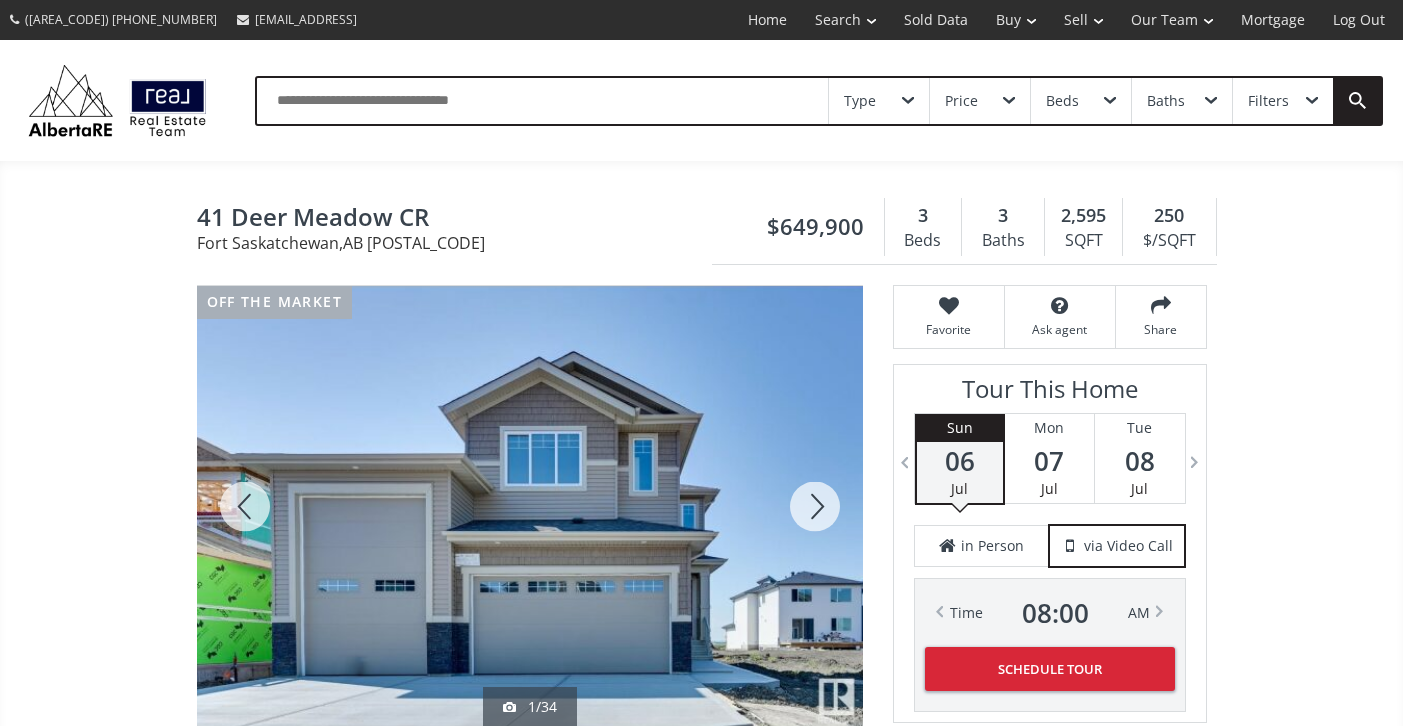click at bounding box center (530, 506) 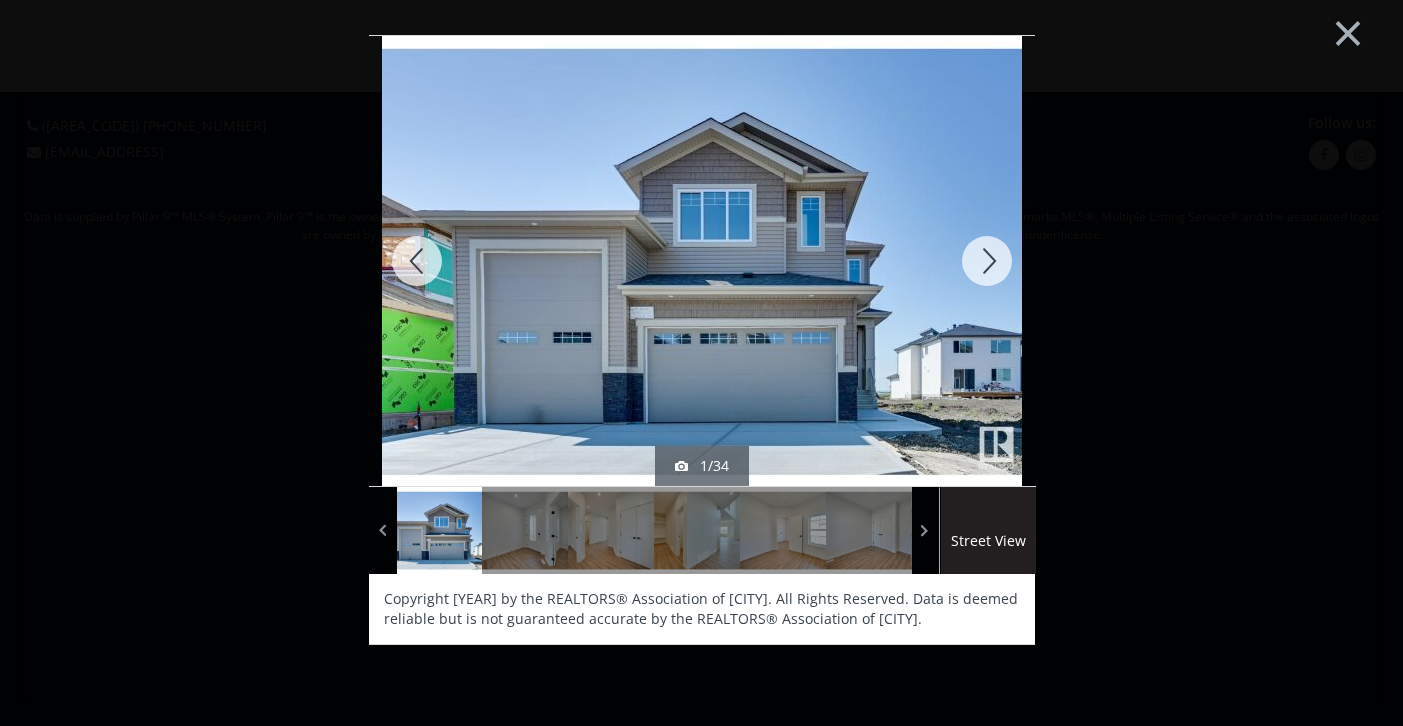 click at bounding box center (987, 261) 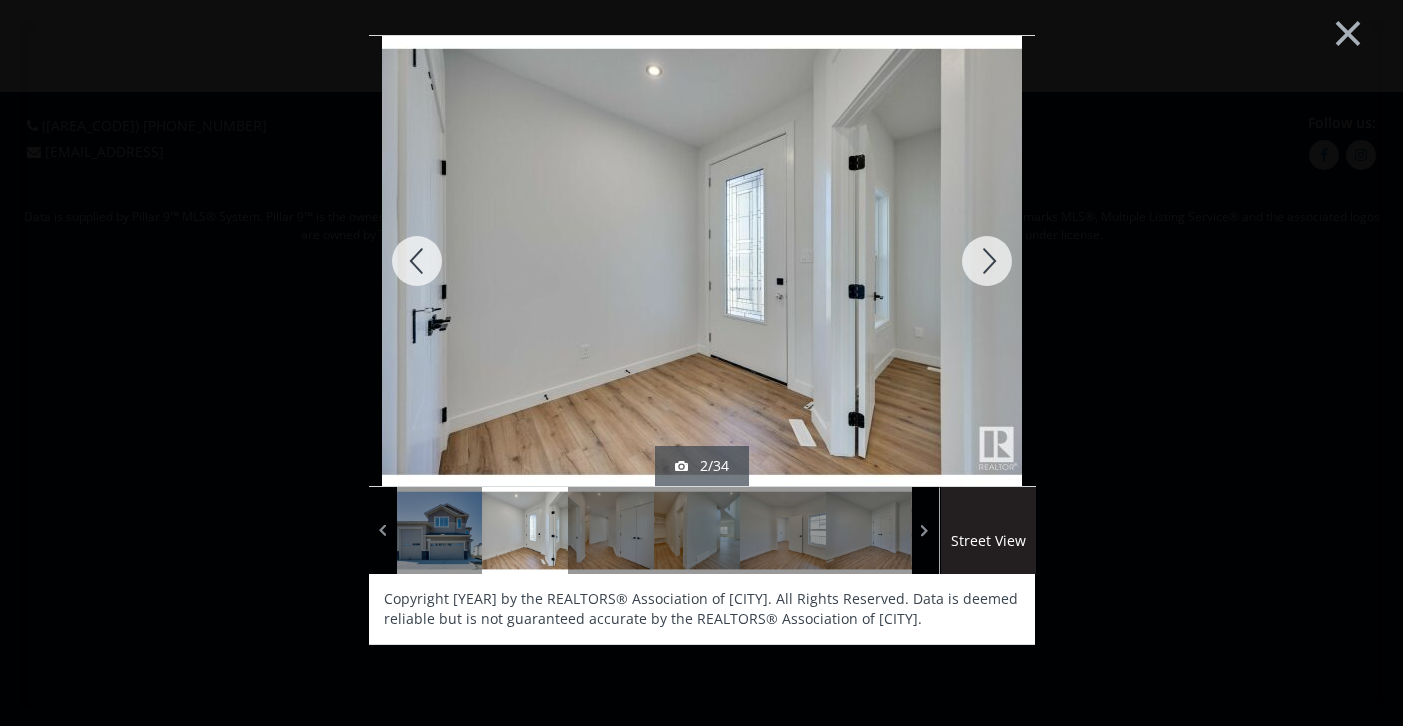 click at bounding box center [987, 261] 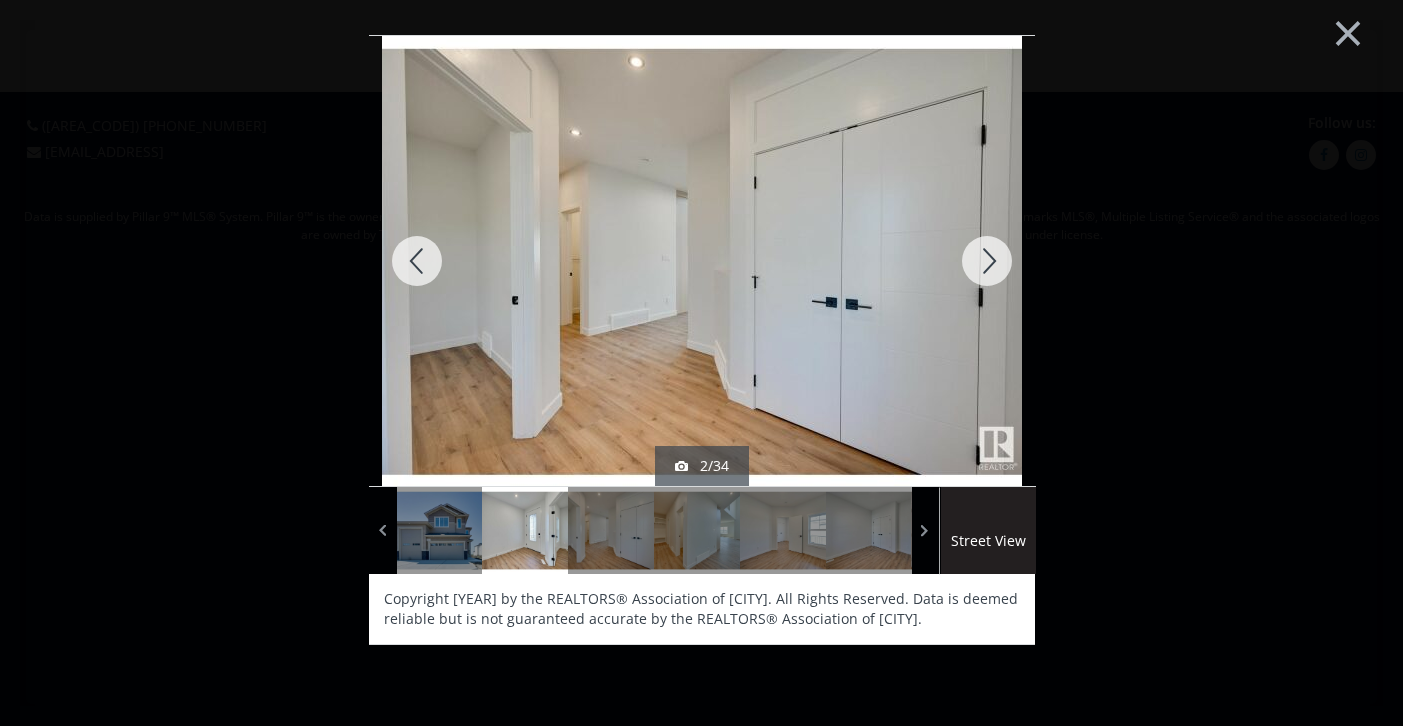 click at bounding box center [987, 261] 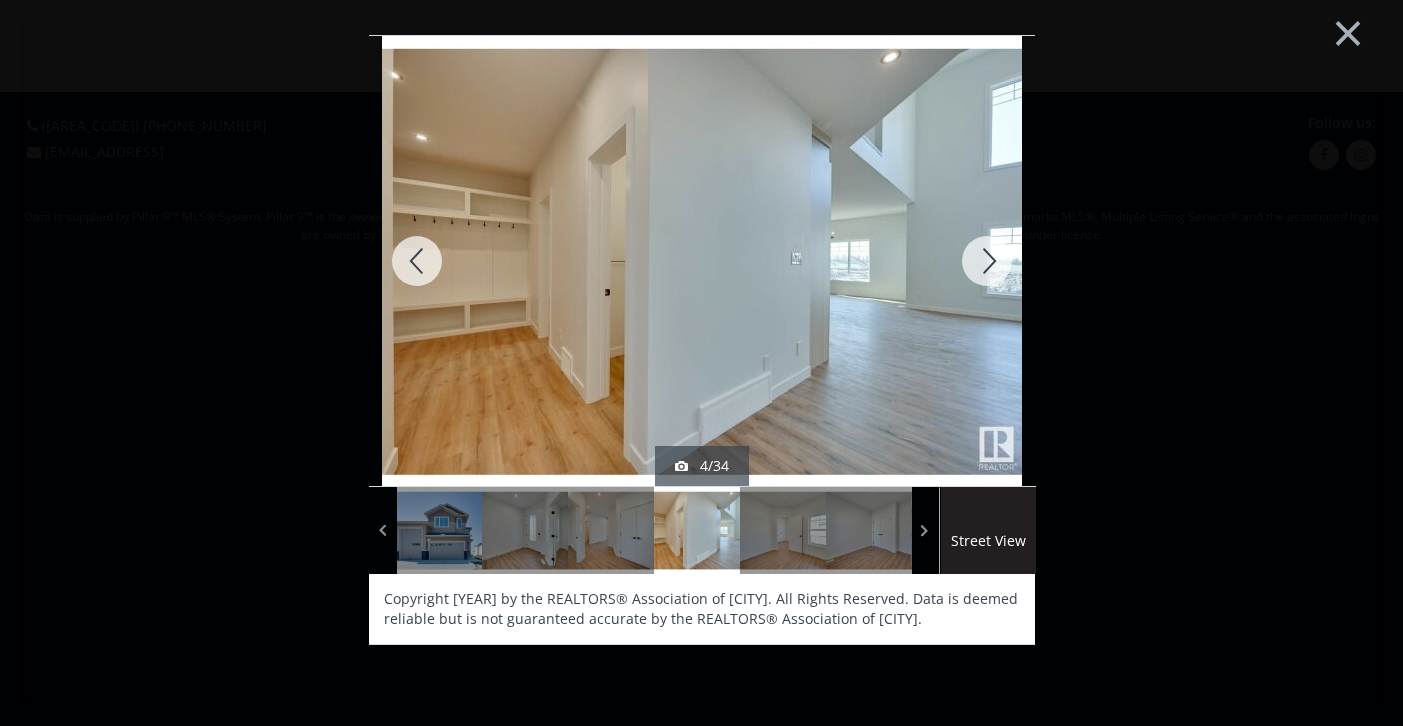 click at bounding box center [987, 261] 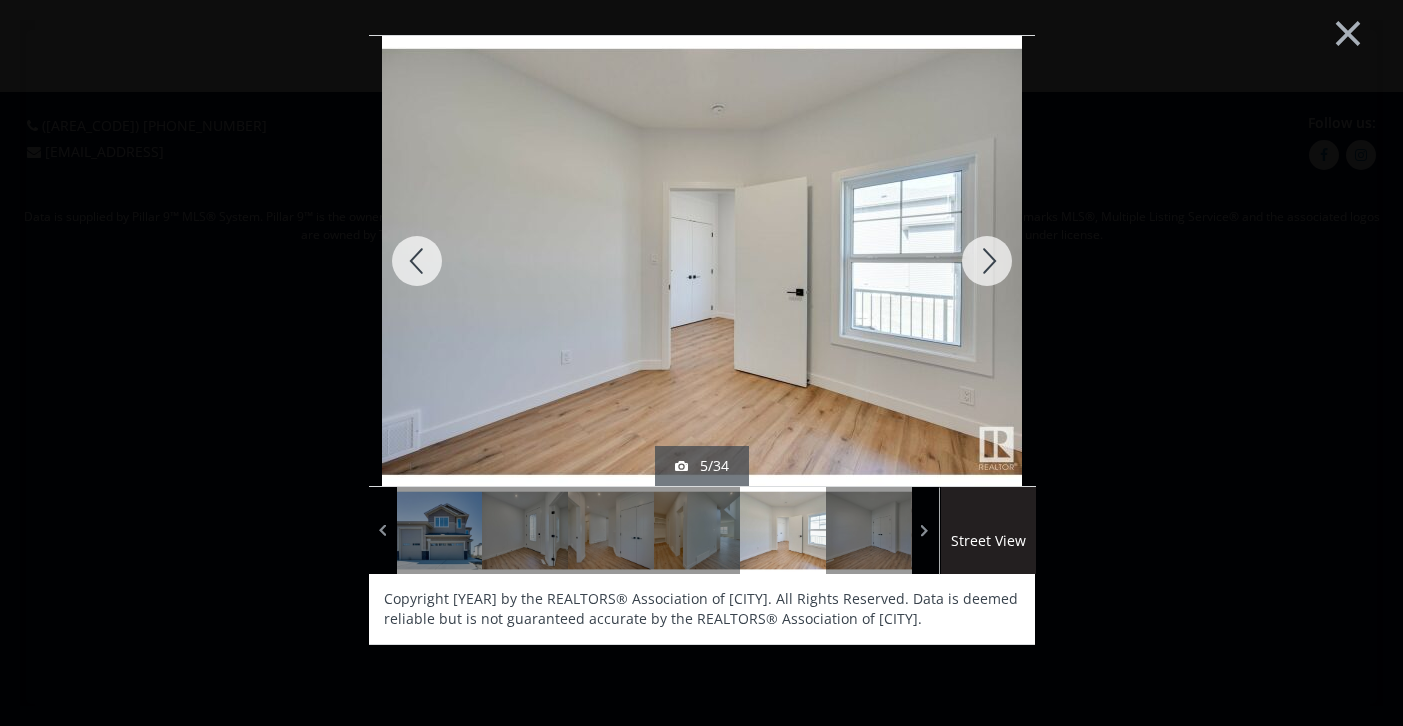 click at bounding box center (417, 261) 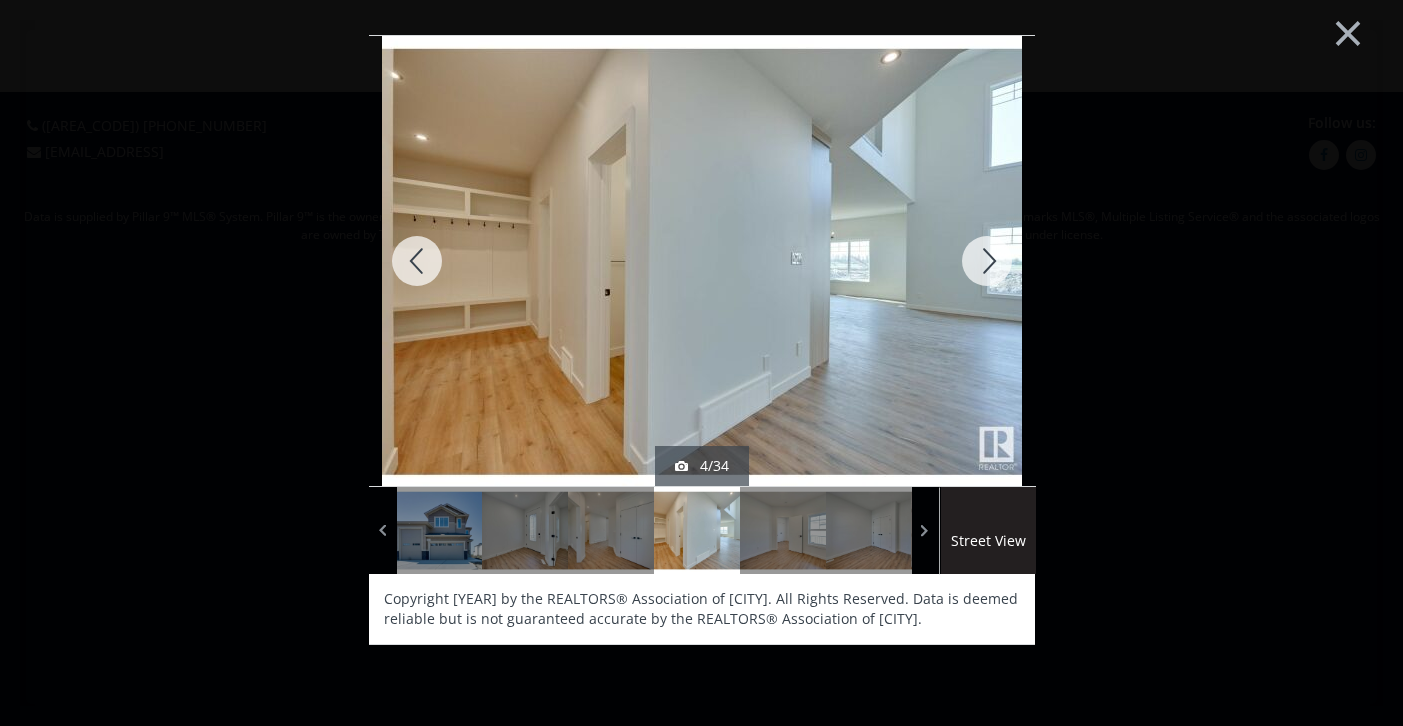 click at bounding box center [987, 261] 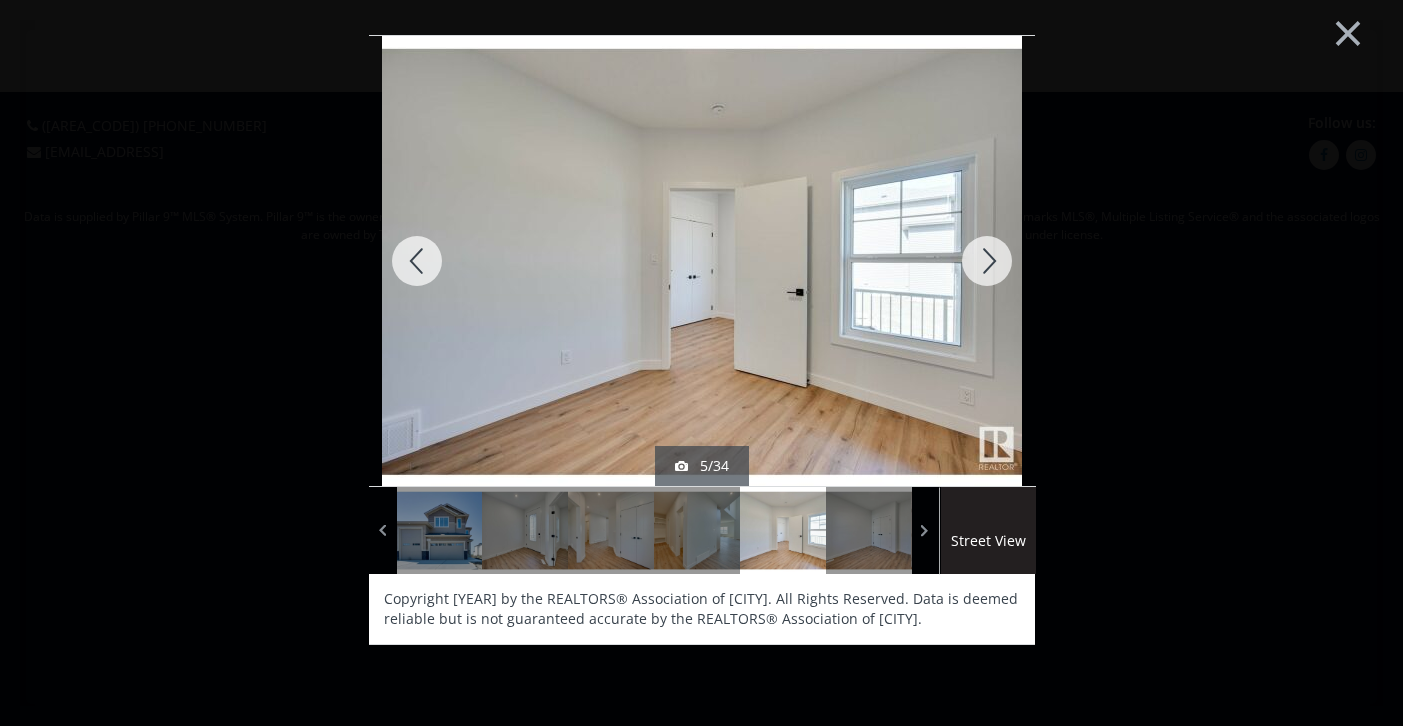 click at bounding box center [987, 261] 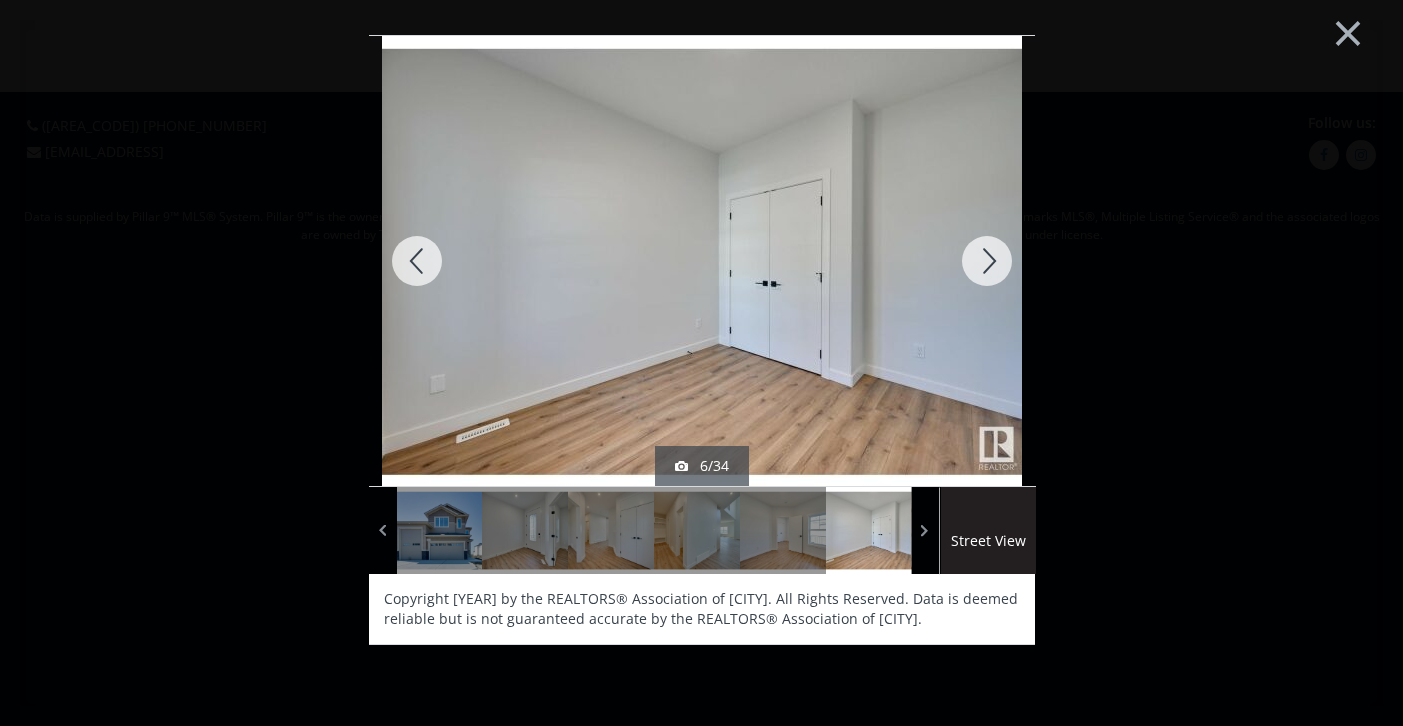 click at bounding box center [987, 261] 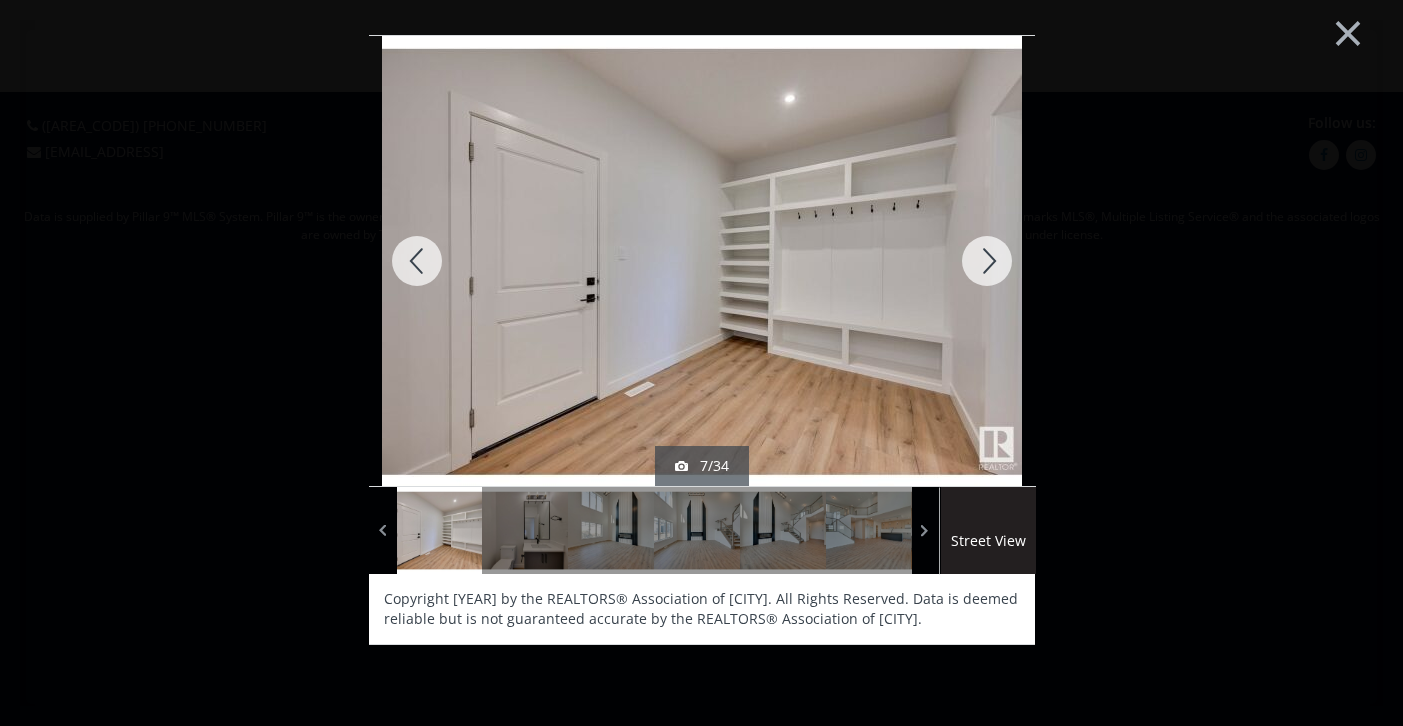 click at bounding box center [987, 261] 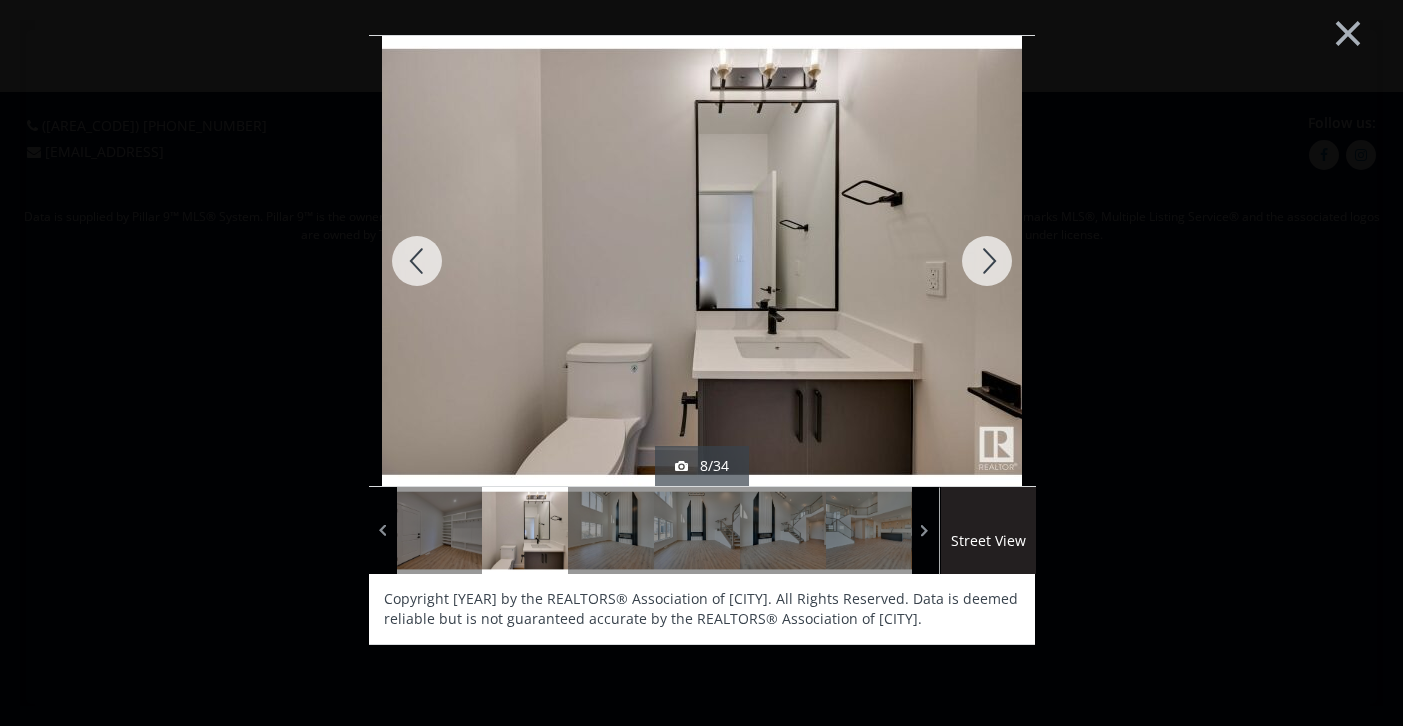 click at bounding box center (987, 261) 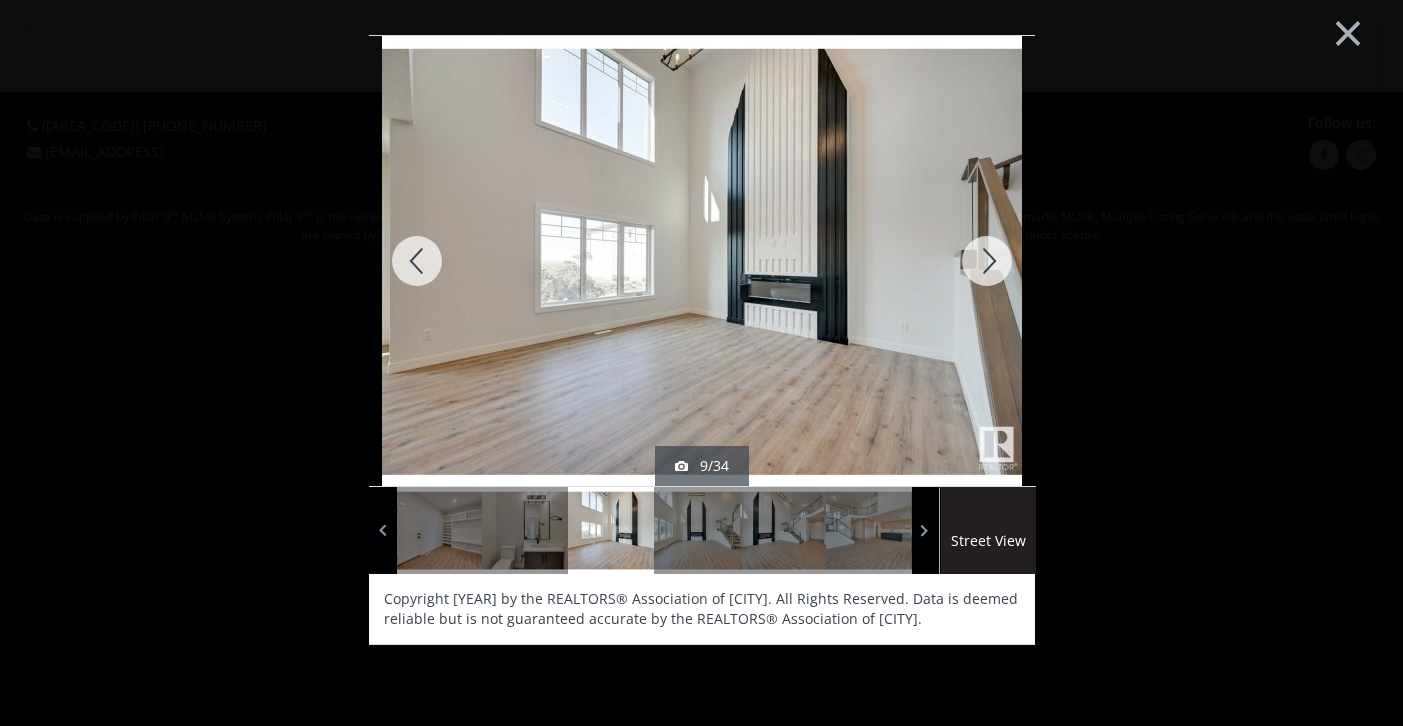 click at bounding box center [987, 261] 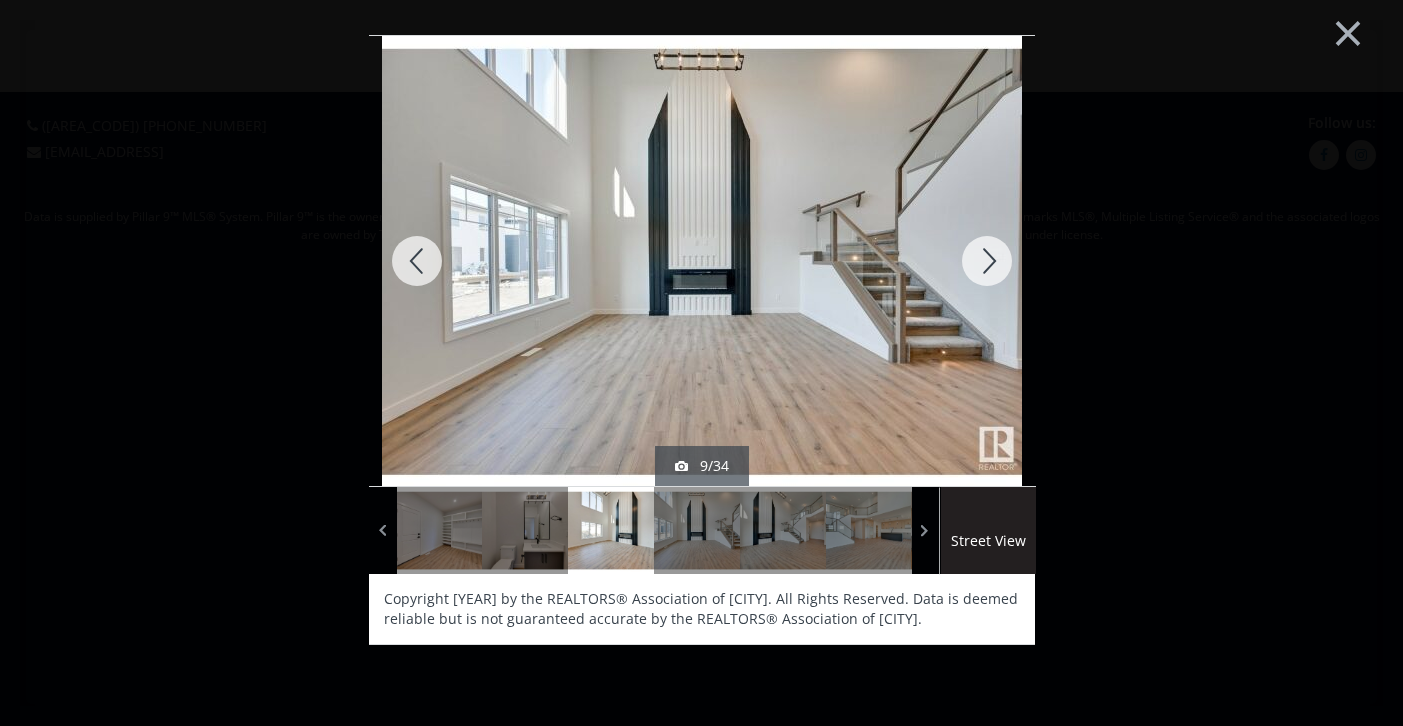 click at bounding box center (987, 261) 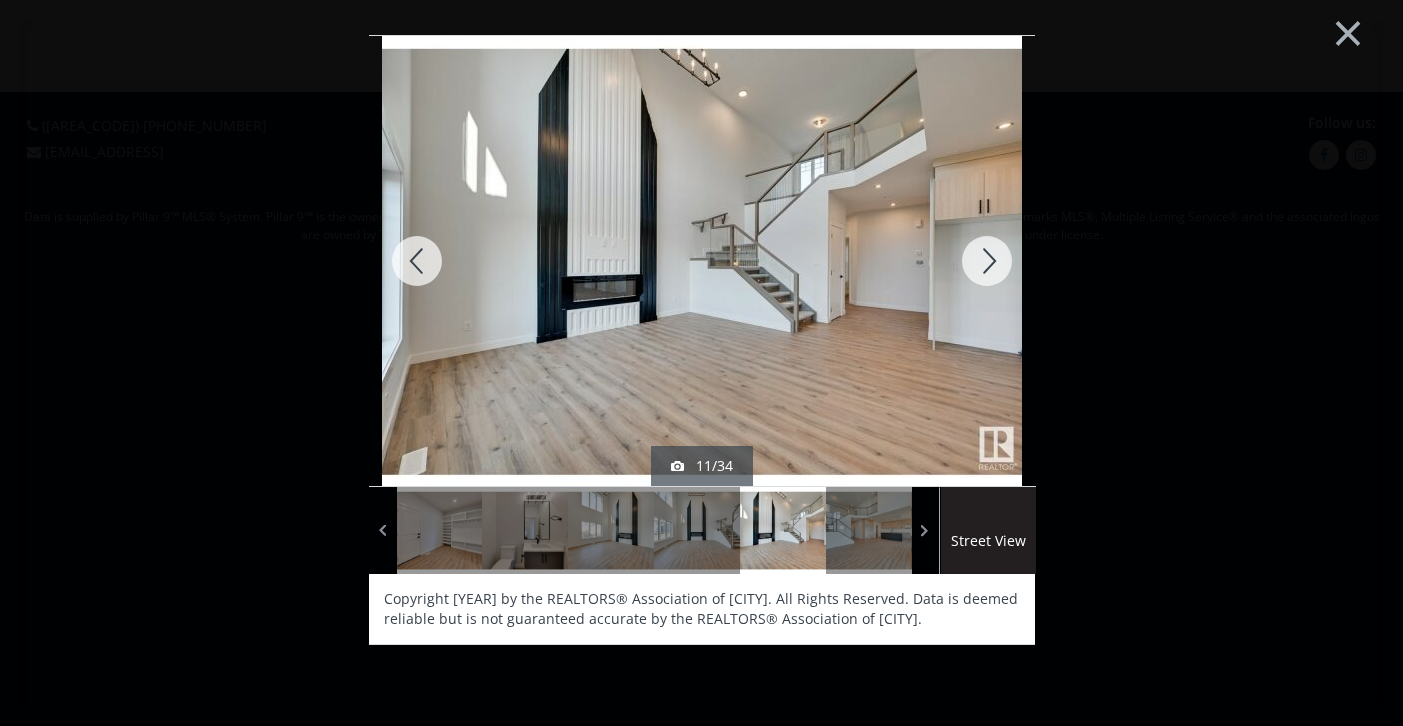 click at bounding box center (987, 261) 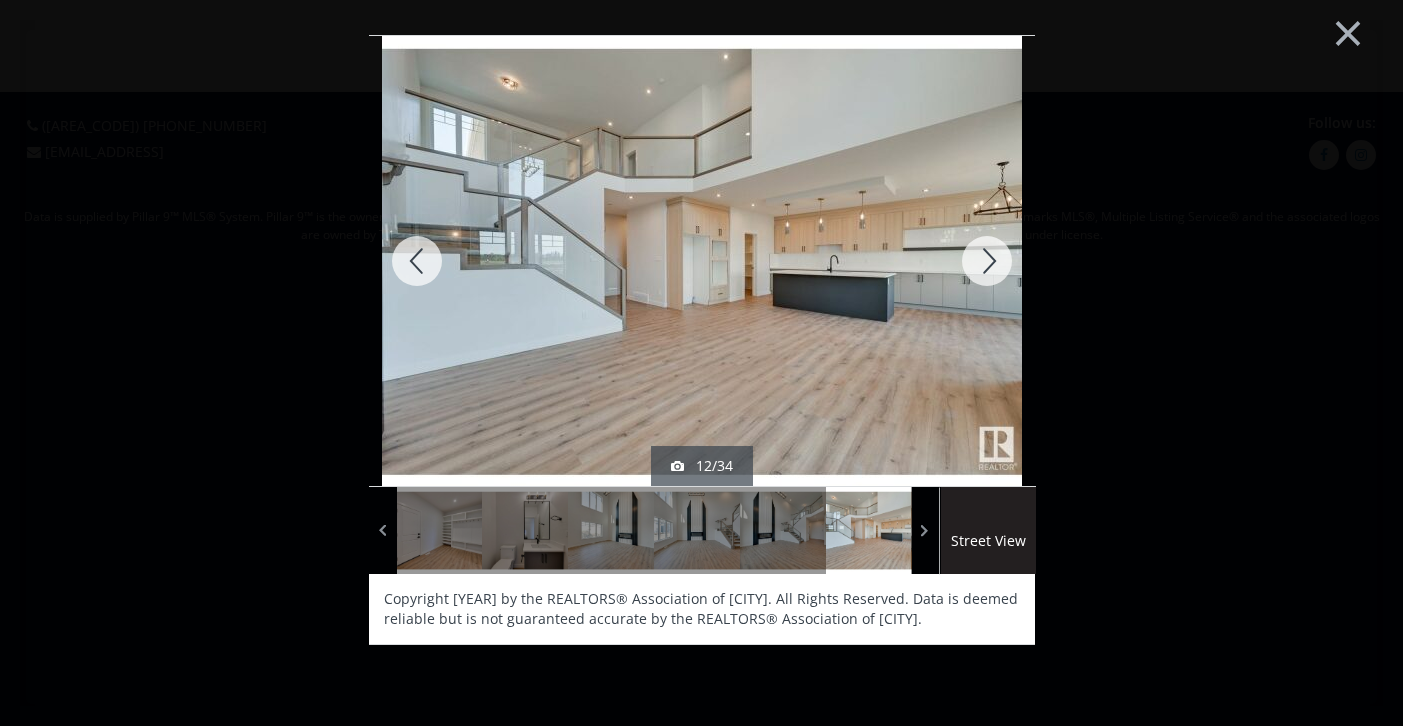 click at bounding box center [987, 261] 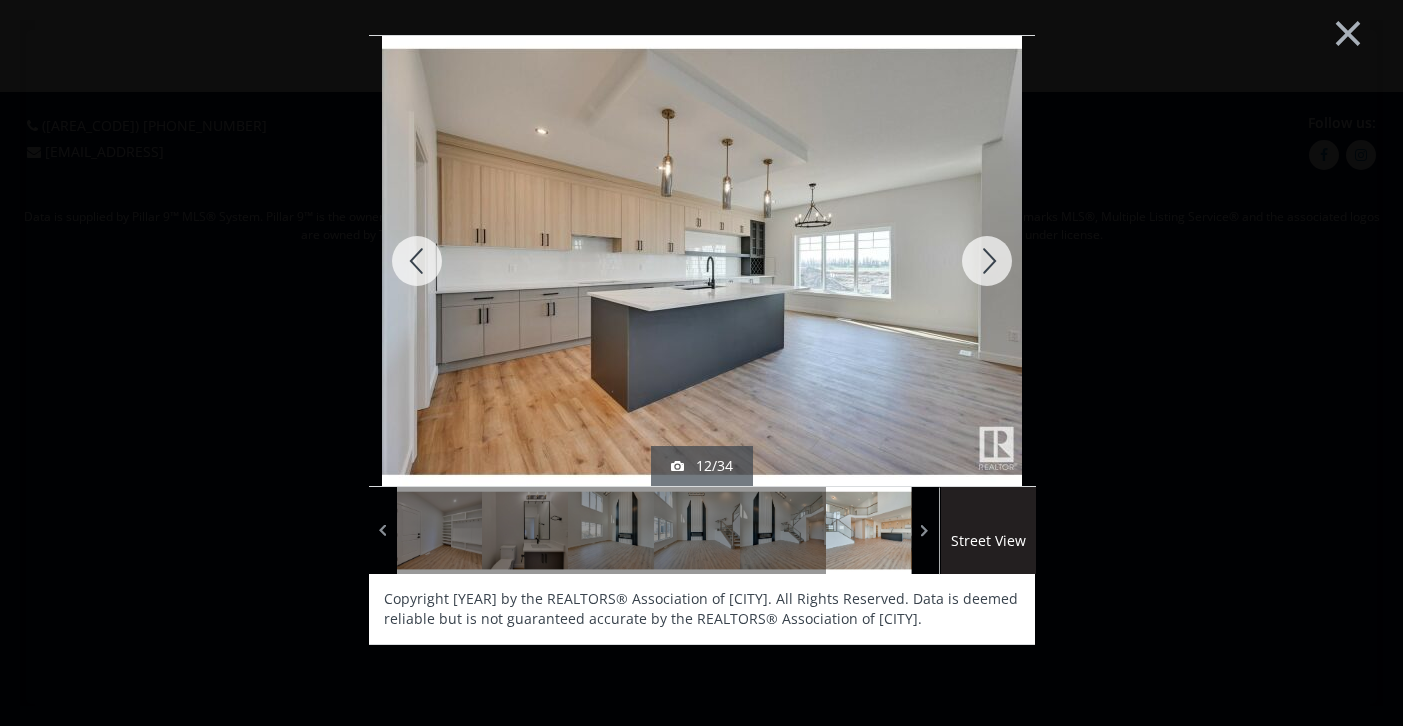 click at bounding box center [987, 261] 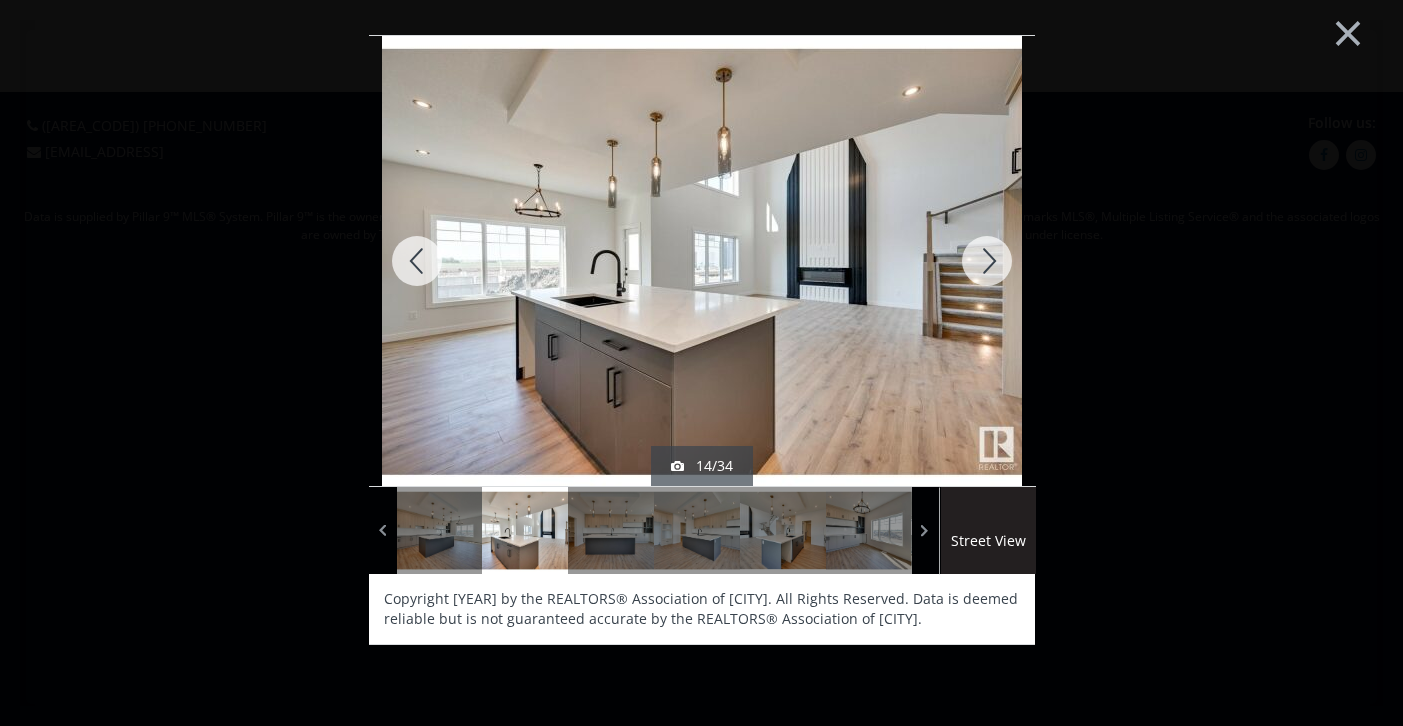 click at bounding box center [987, 261] 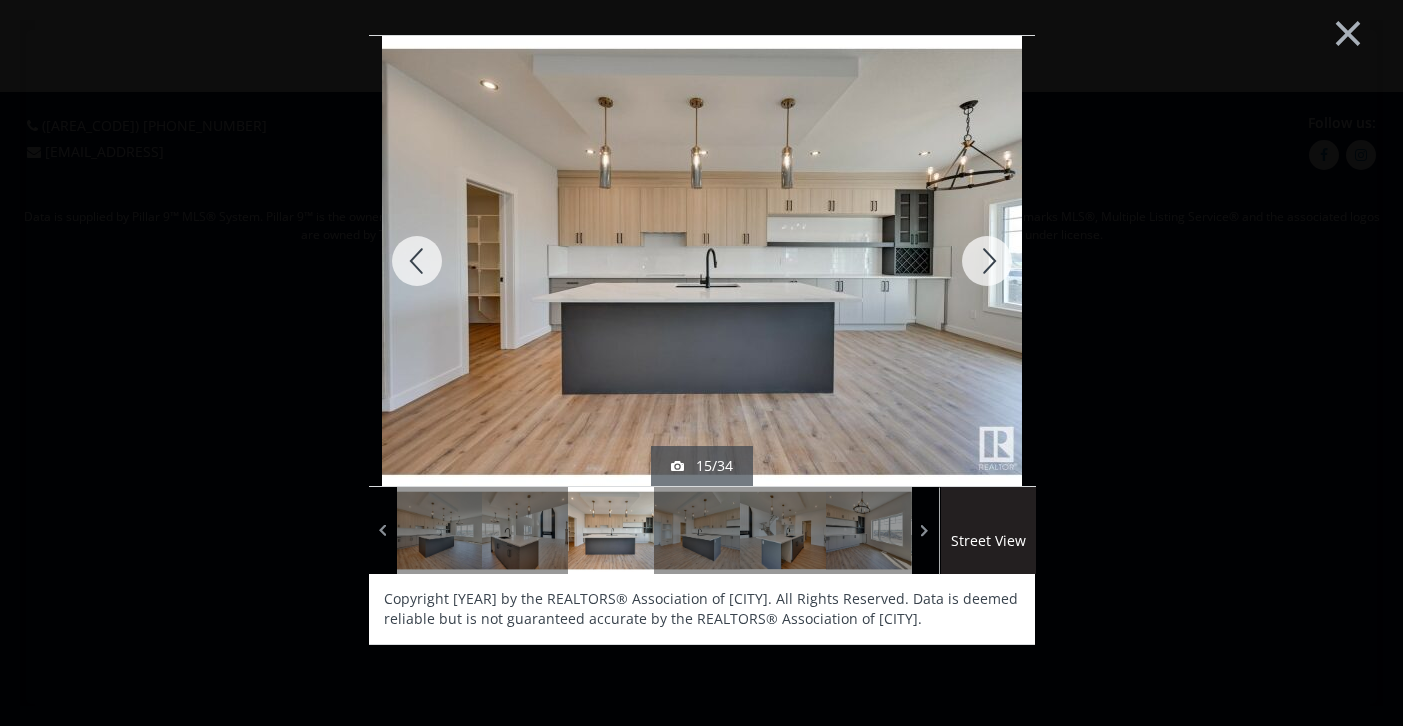 click at bounding box center (987, 261) 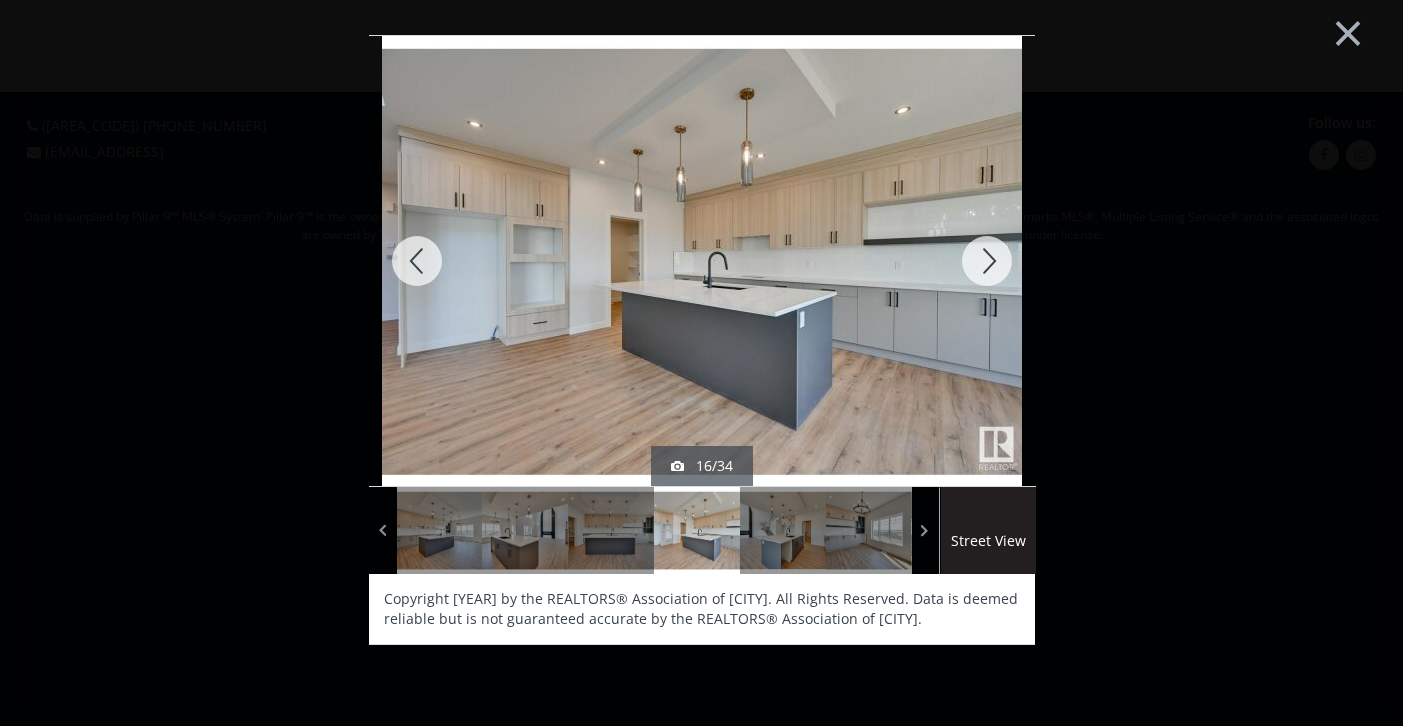 click at bounding box center [987, 261] 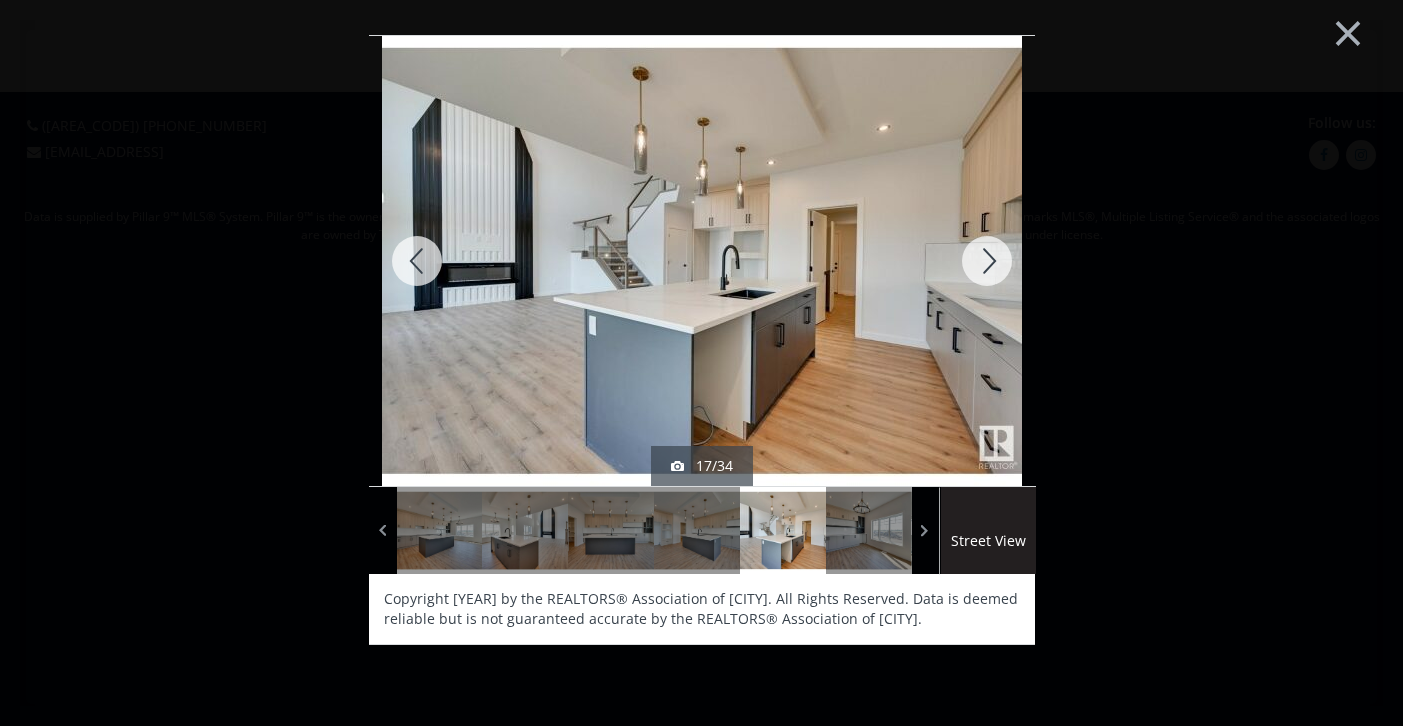 click at bounding box center (987, 261) 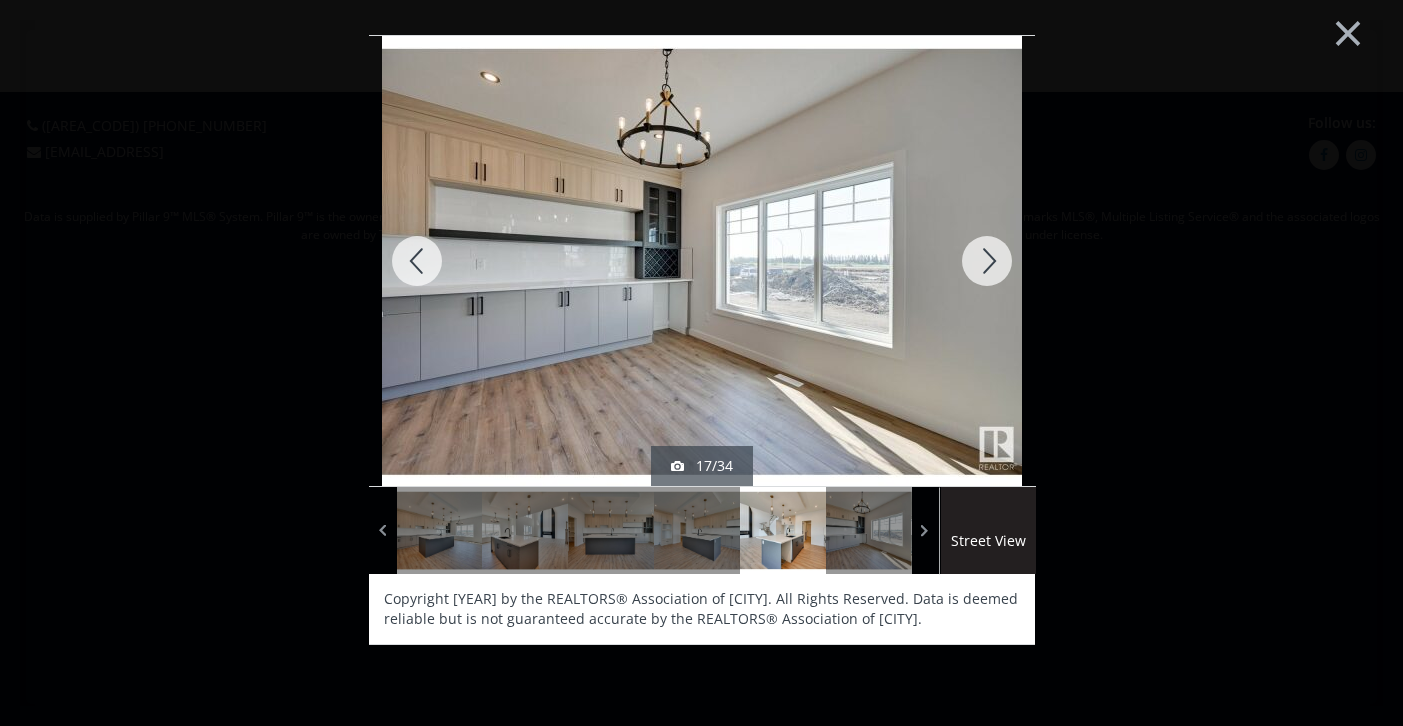 click at bounding box center [987, 261] 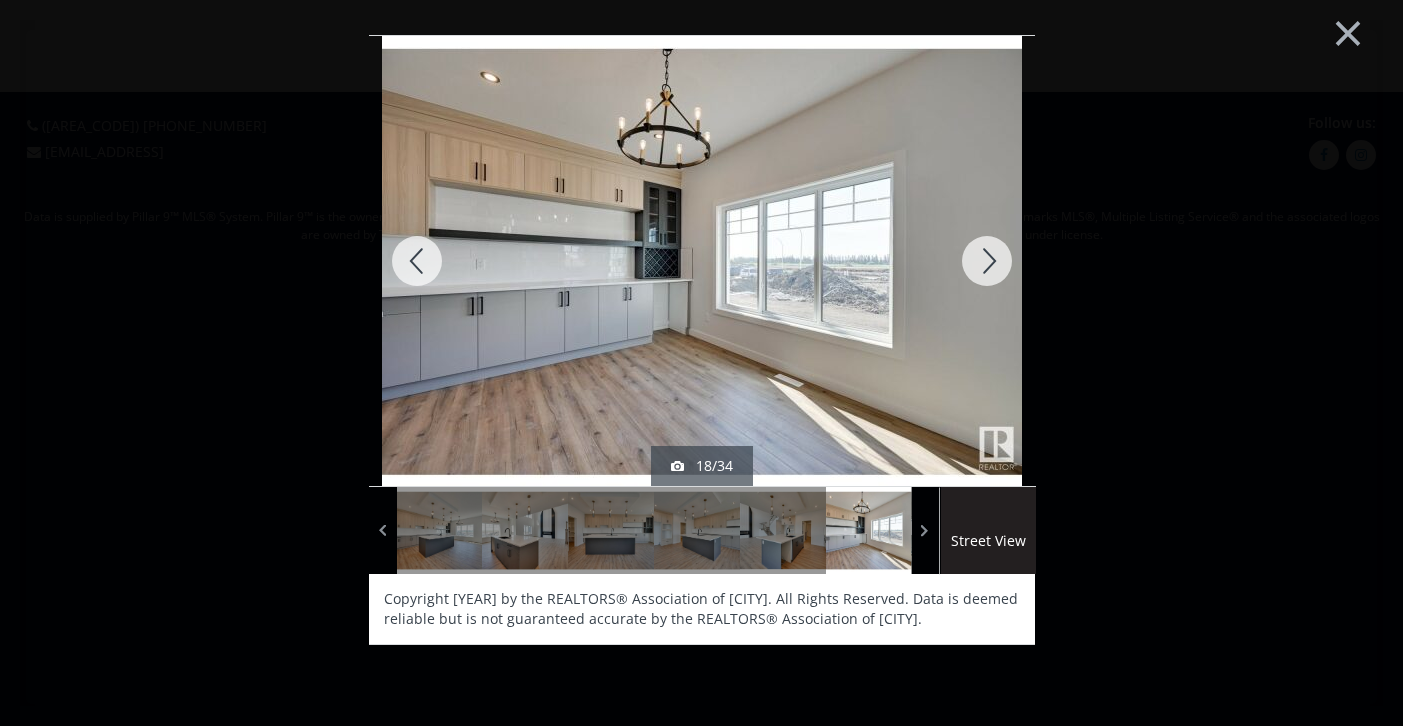 click at bounding box center (417, 261) 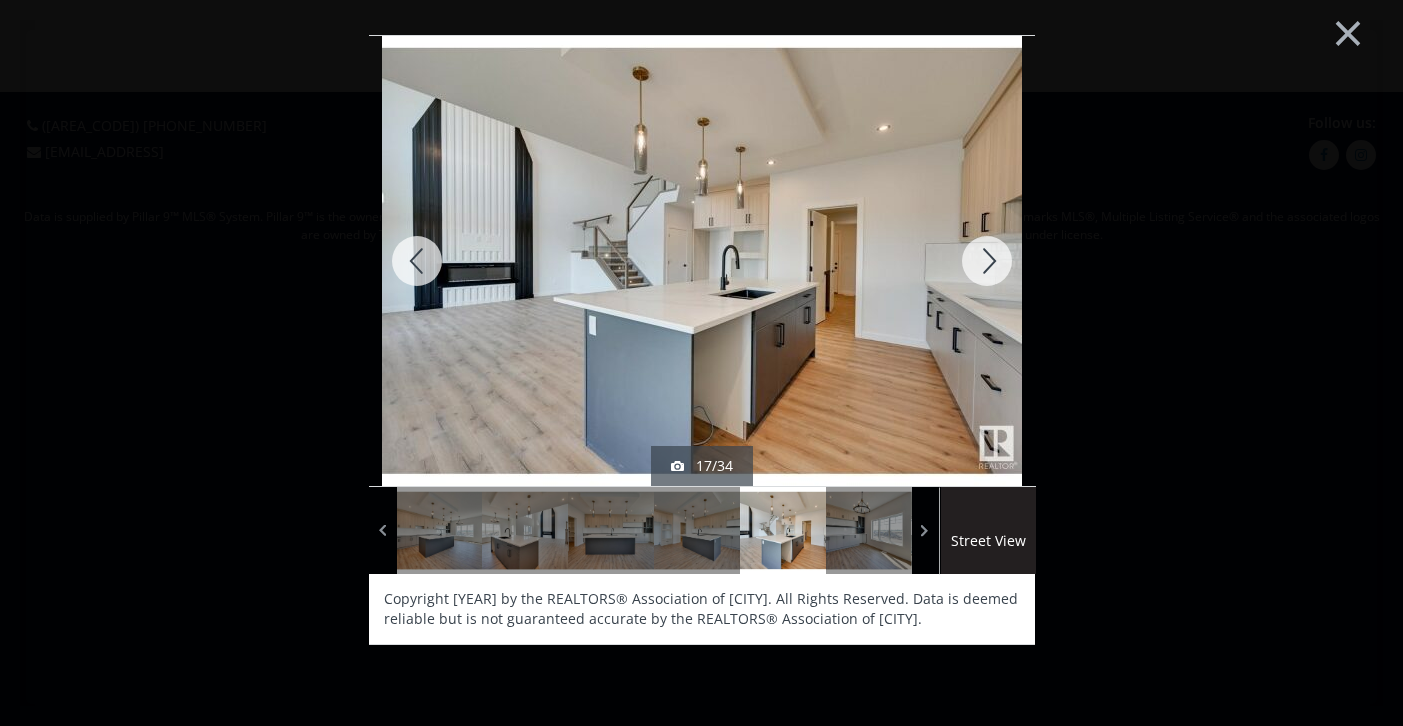 click at bounding box center [987, 261] 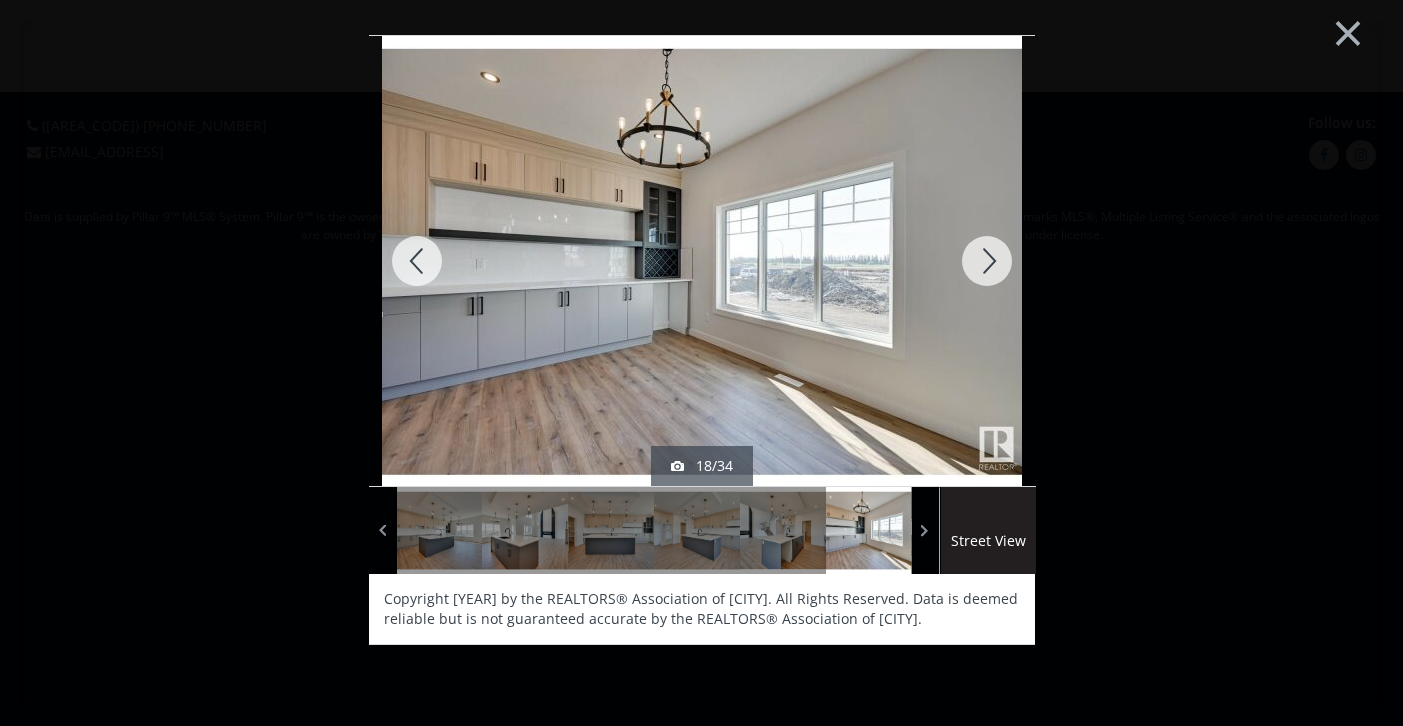 click at bounding box center (417, 261) 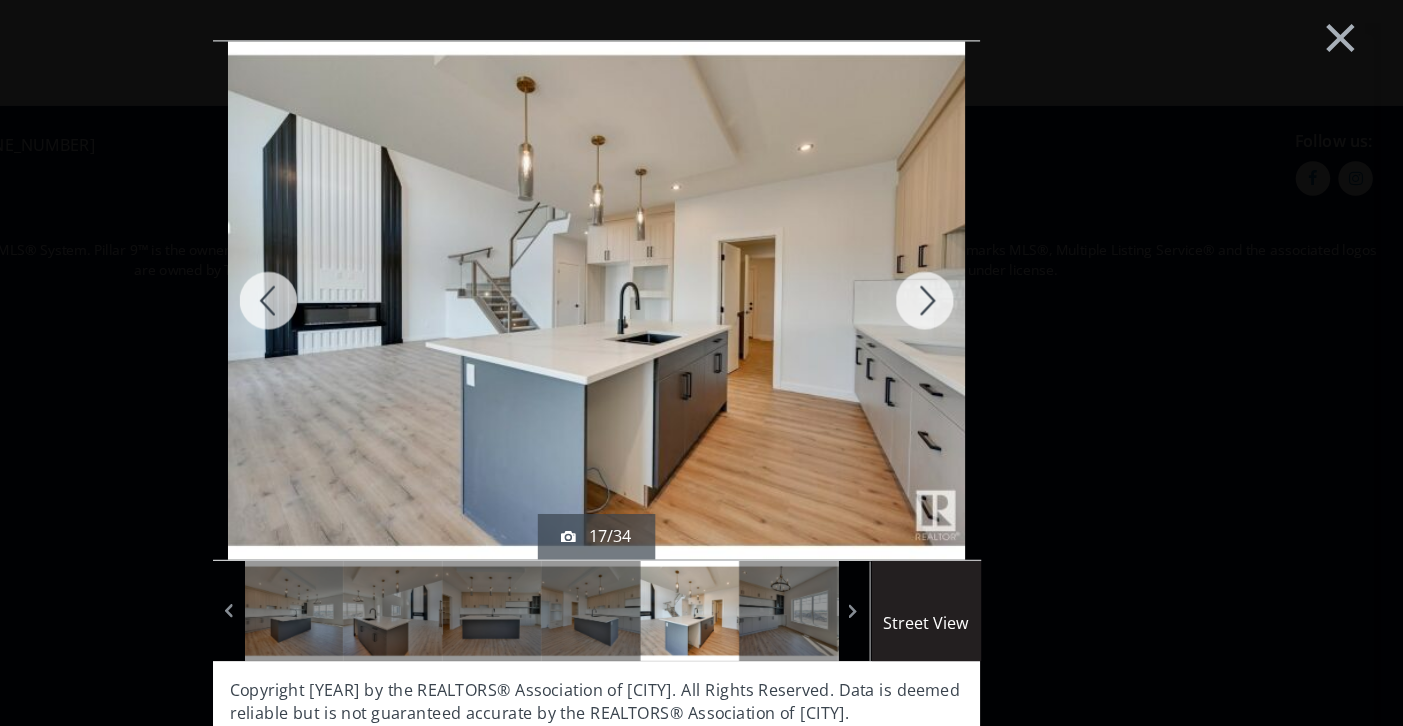 click on "×" at bounding box center (1348, 31) 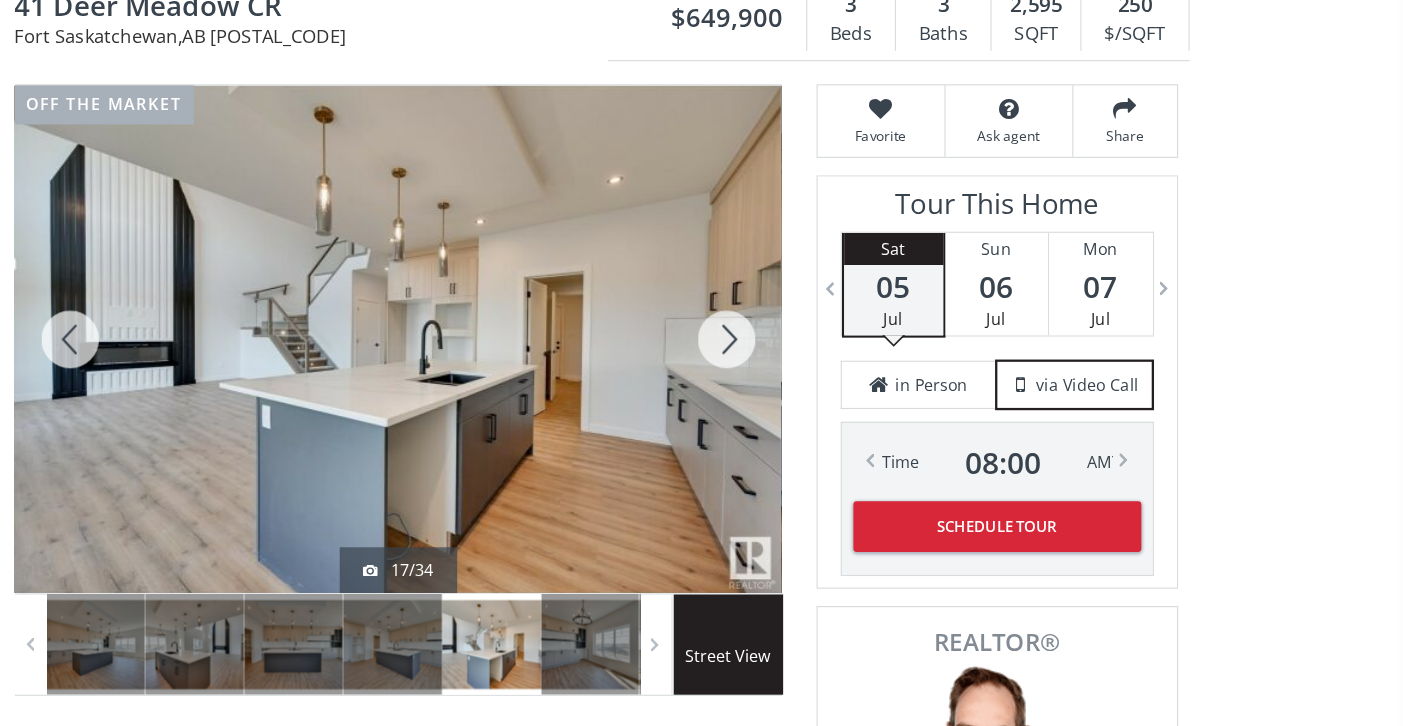 scroll, scrollTop: 117, scrollLeft: 0, axis: vertical 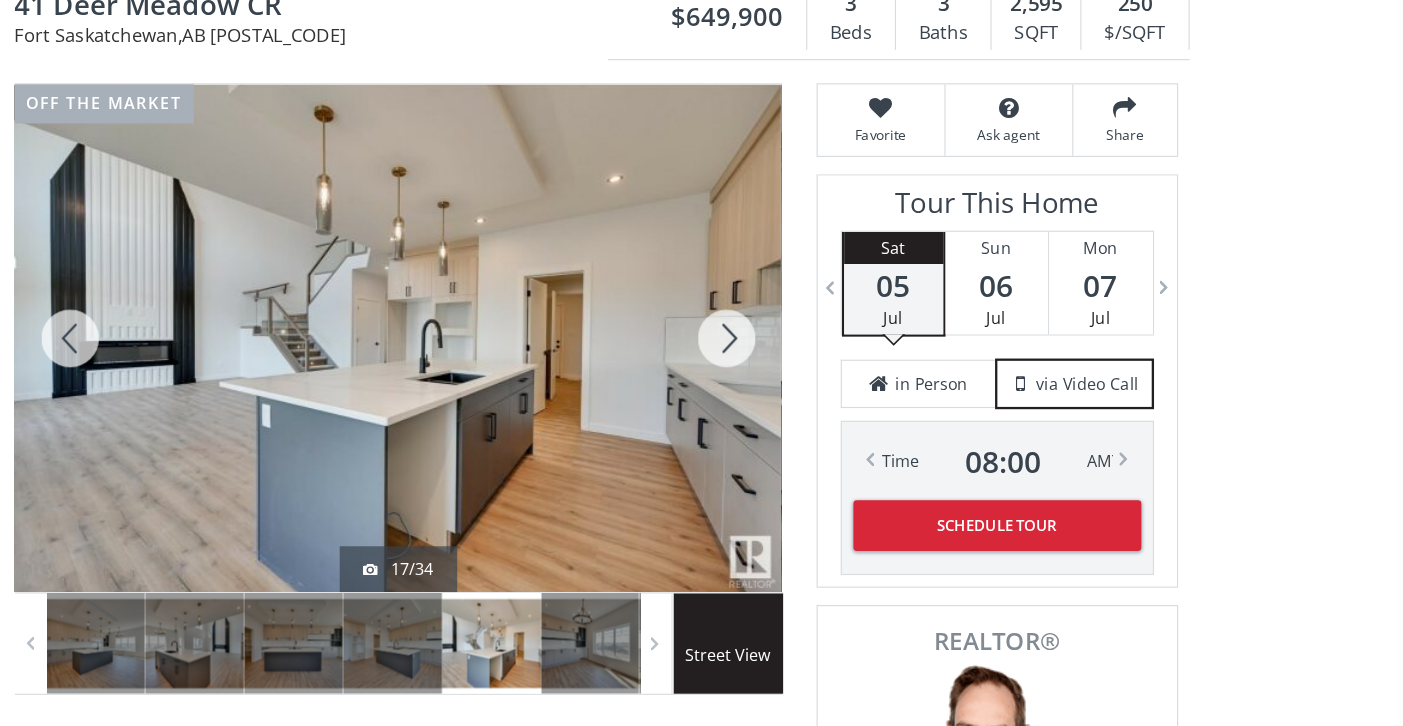 click at bounding box center (267, 654) 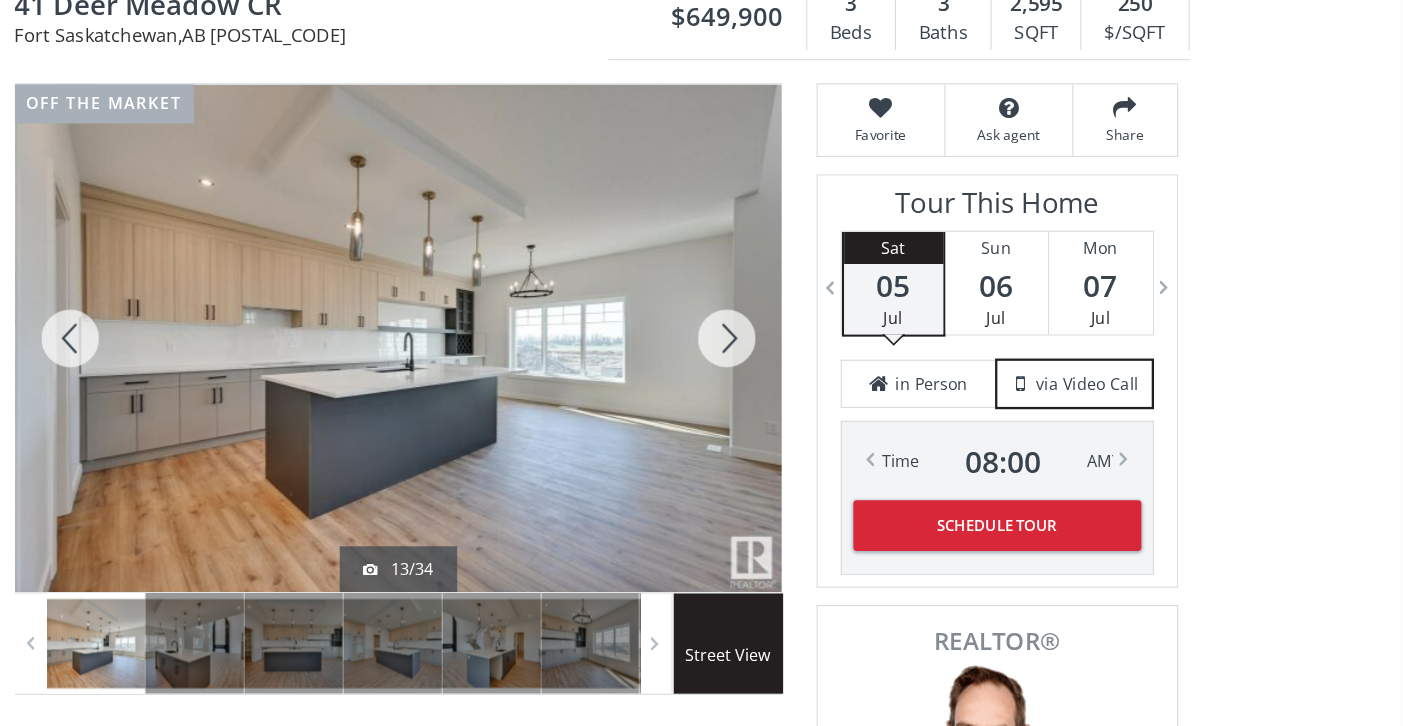 click at bounding box center (267, 654) 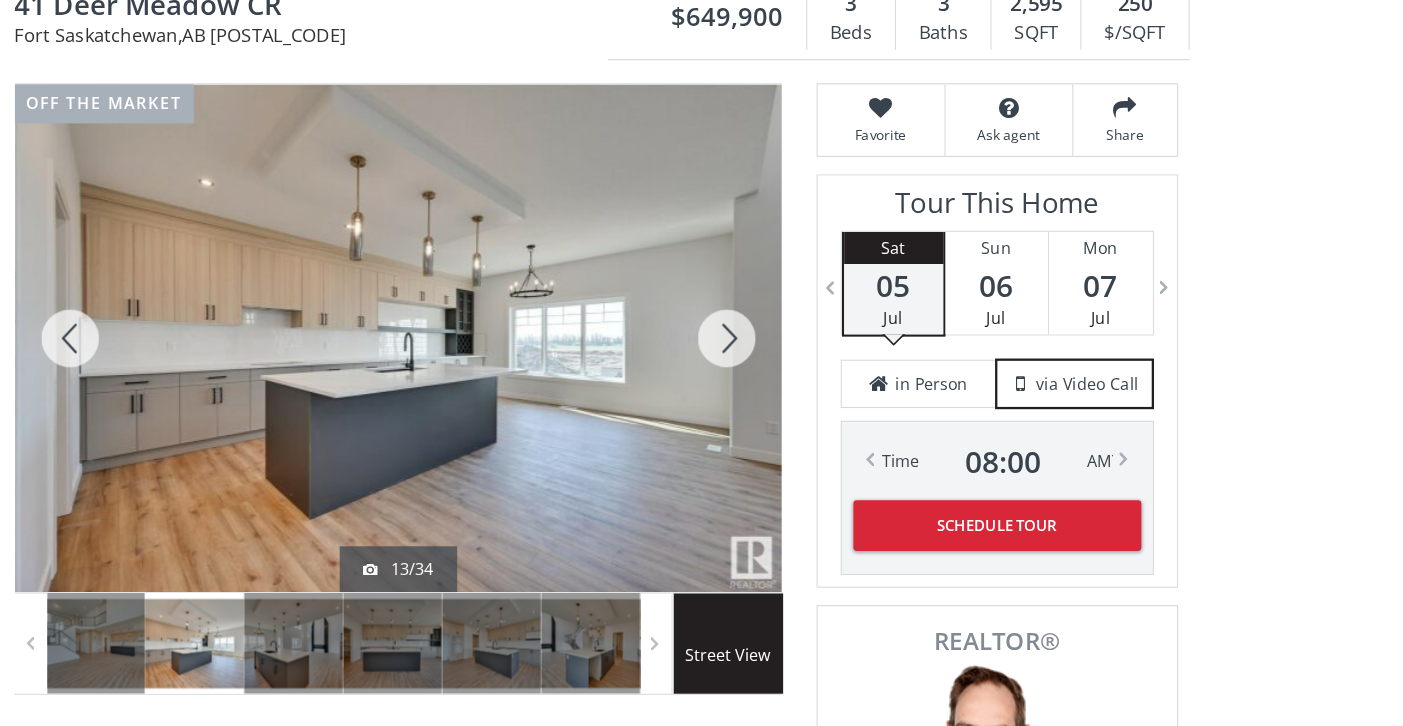 click at bounding box center (211, 654) 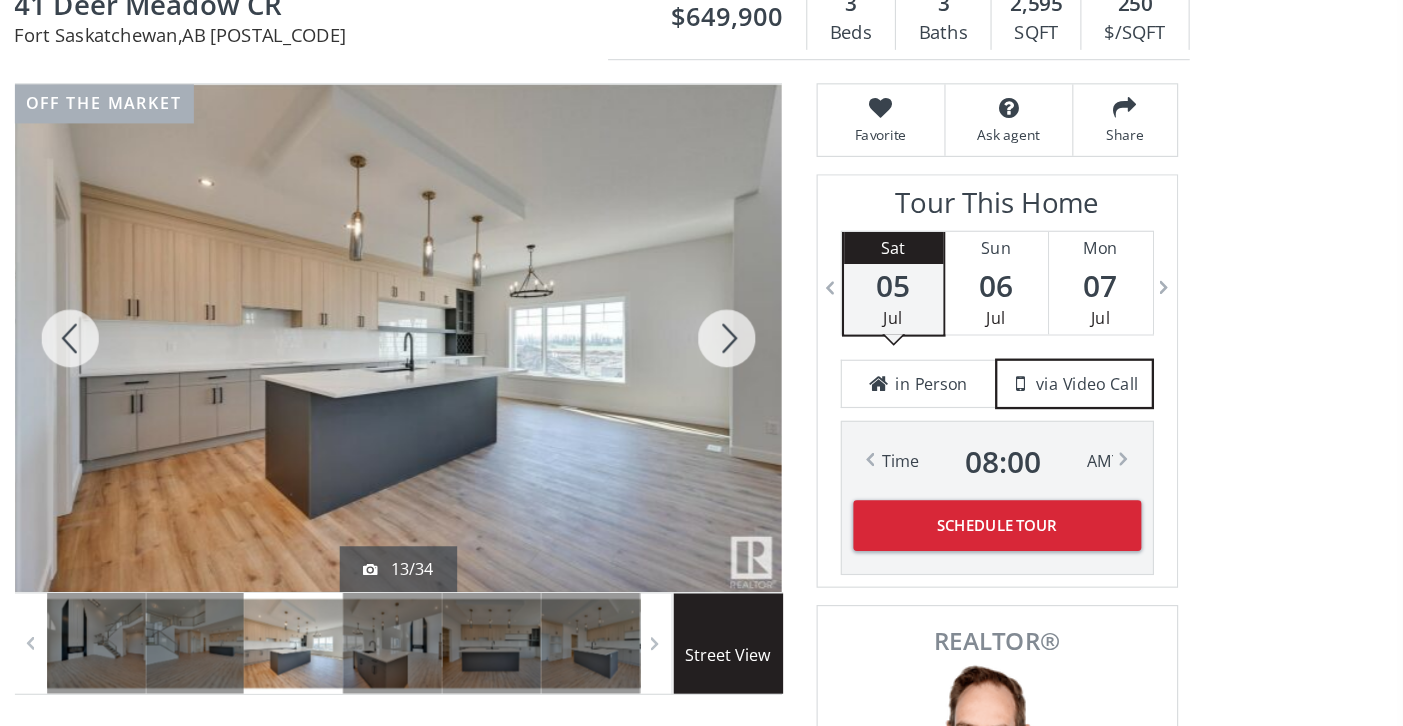 click at bounding box center (211, 654) 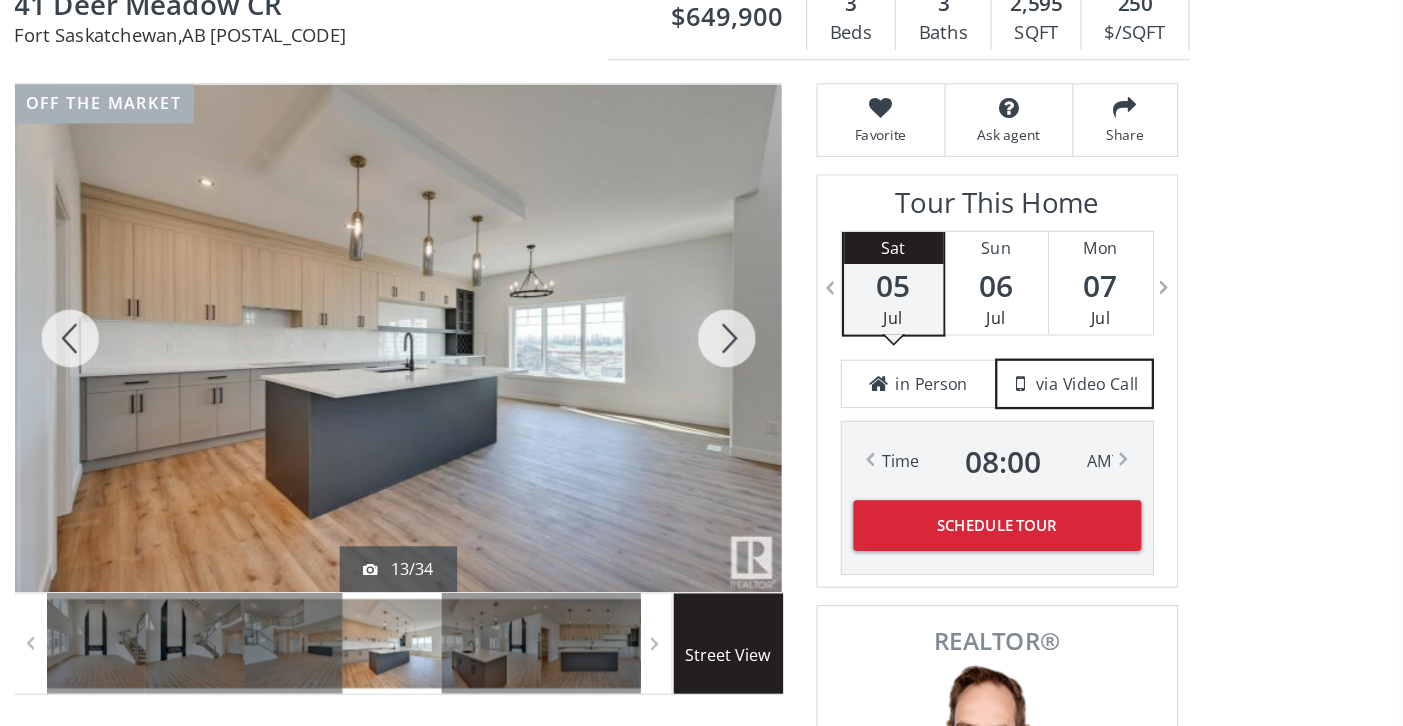 click at bounding box center (211, 654) 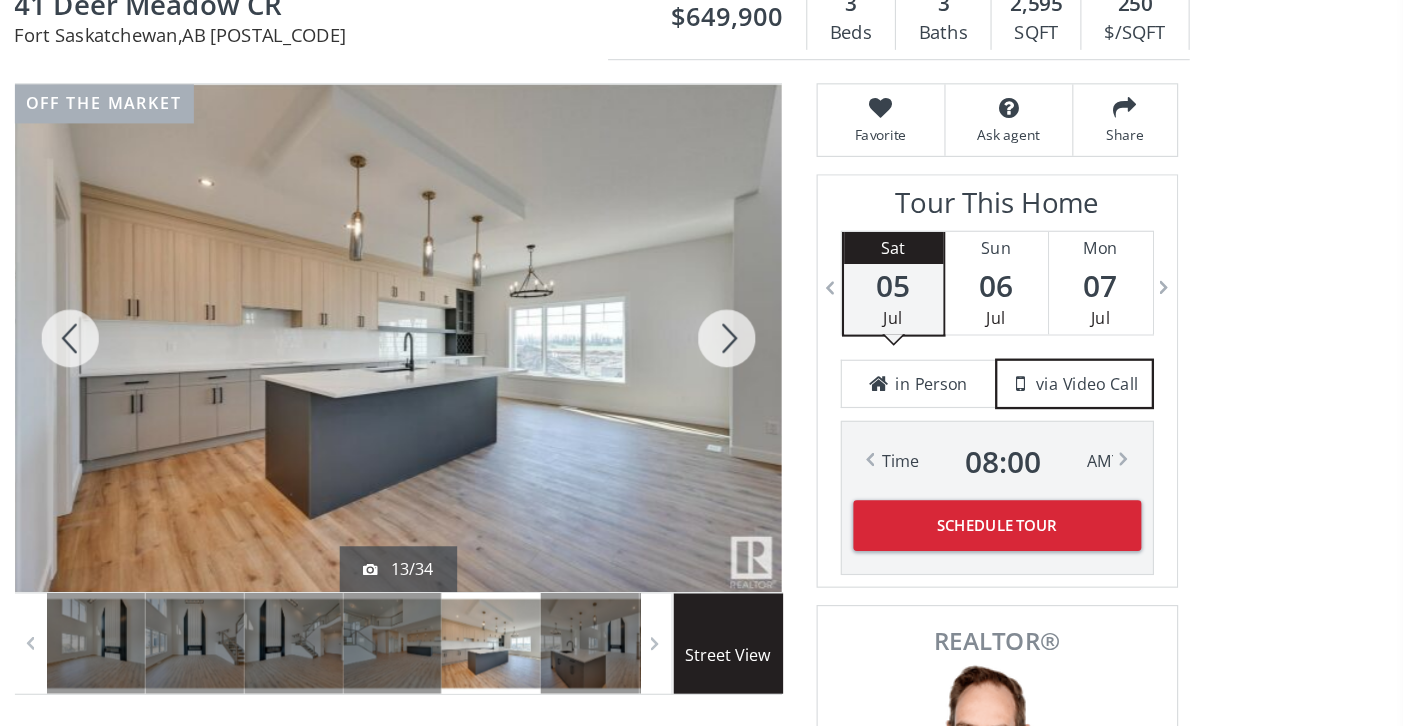 click at bounding box center (211, 654) 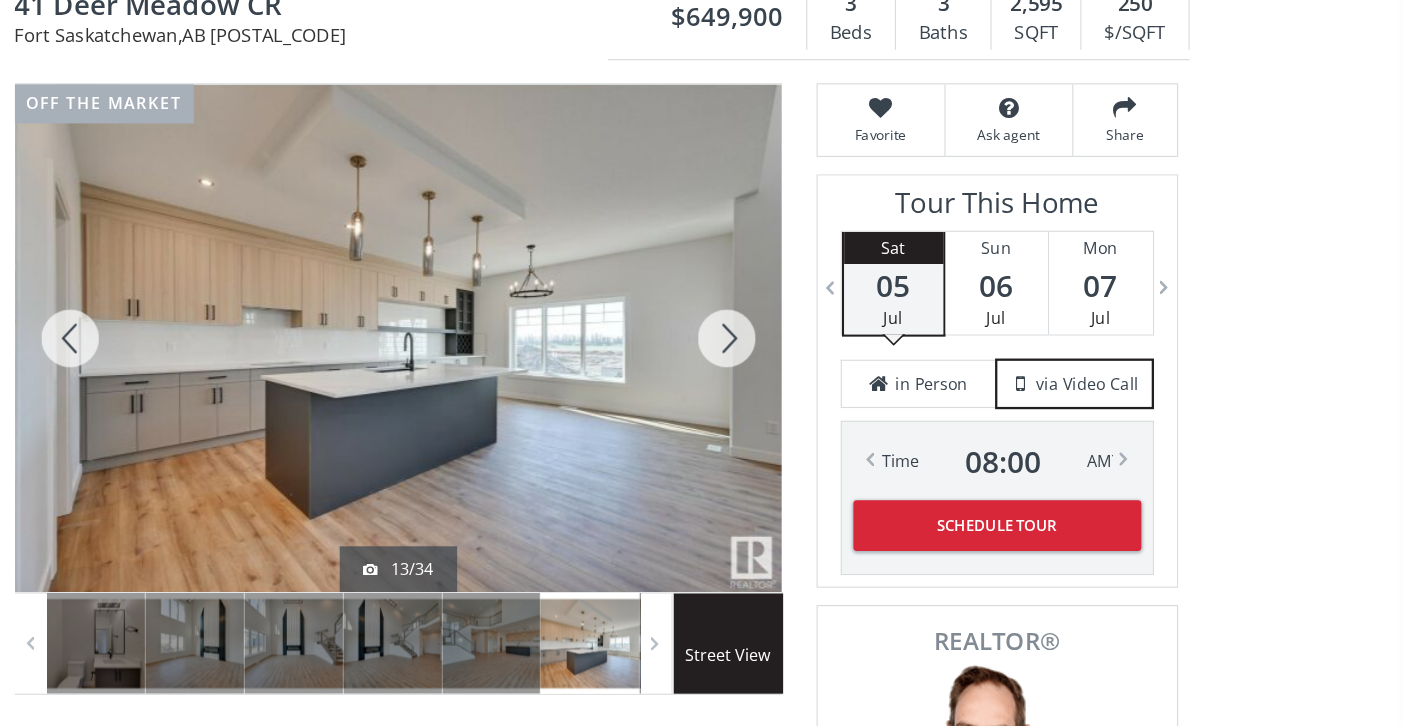 click at bounding box center [211, 654] 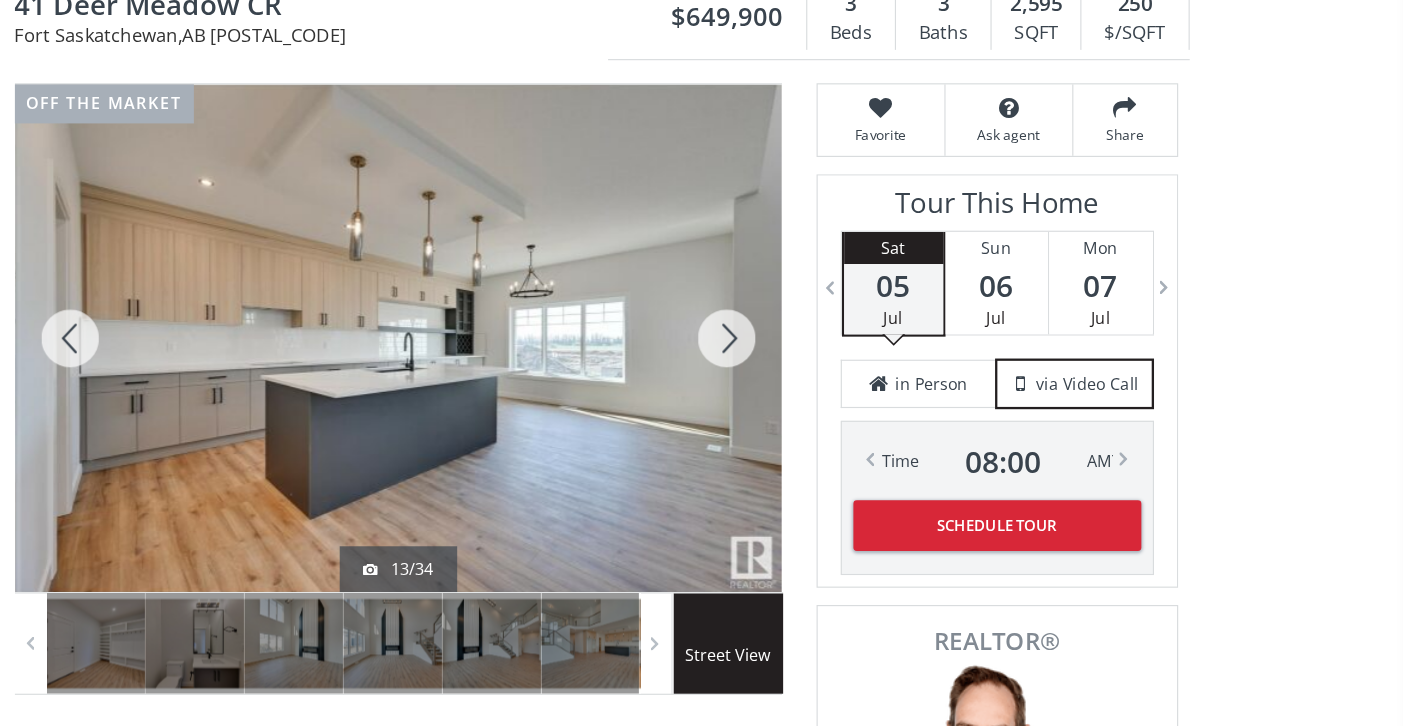 click at bounding box center (211, 654) 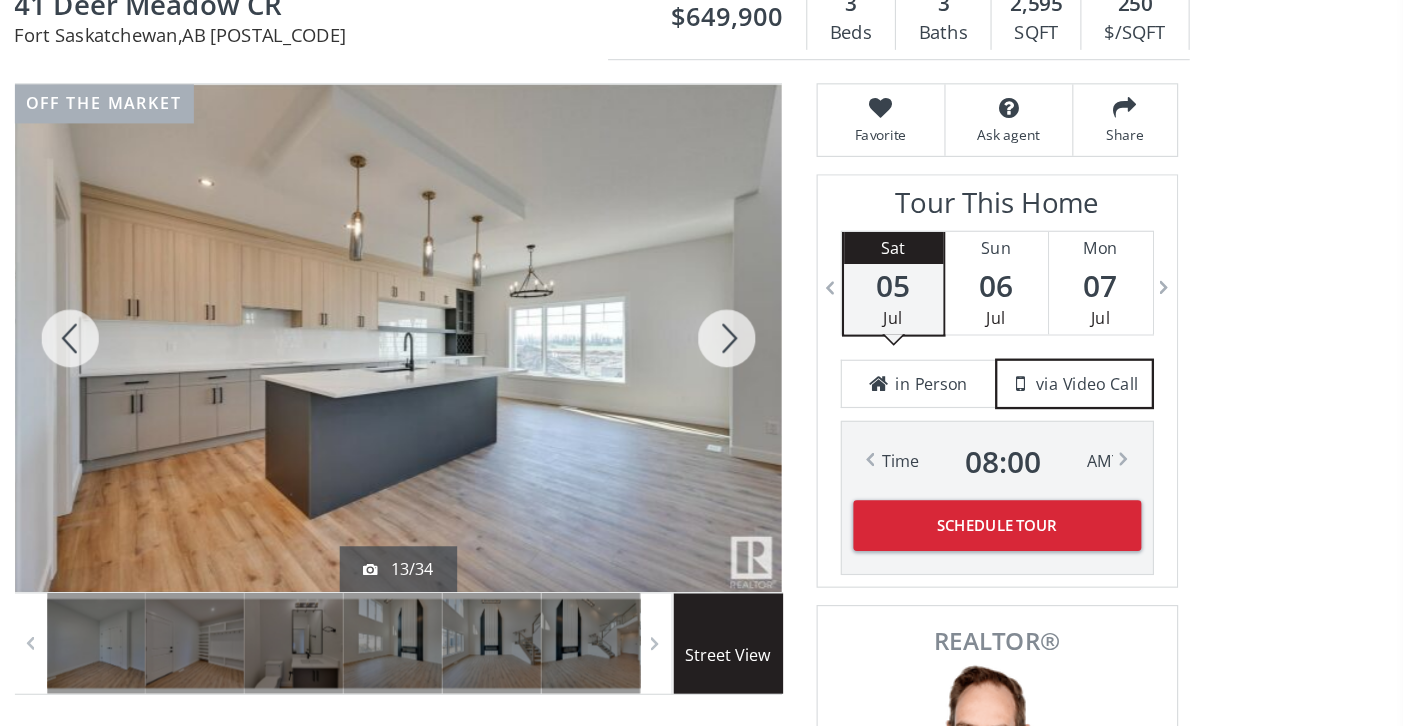 click at bounding box center [211, 654] 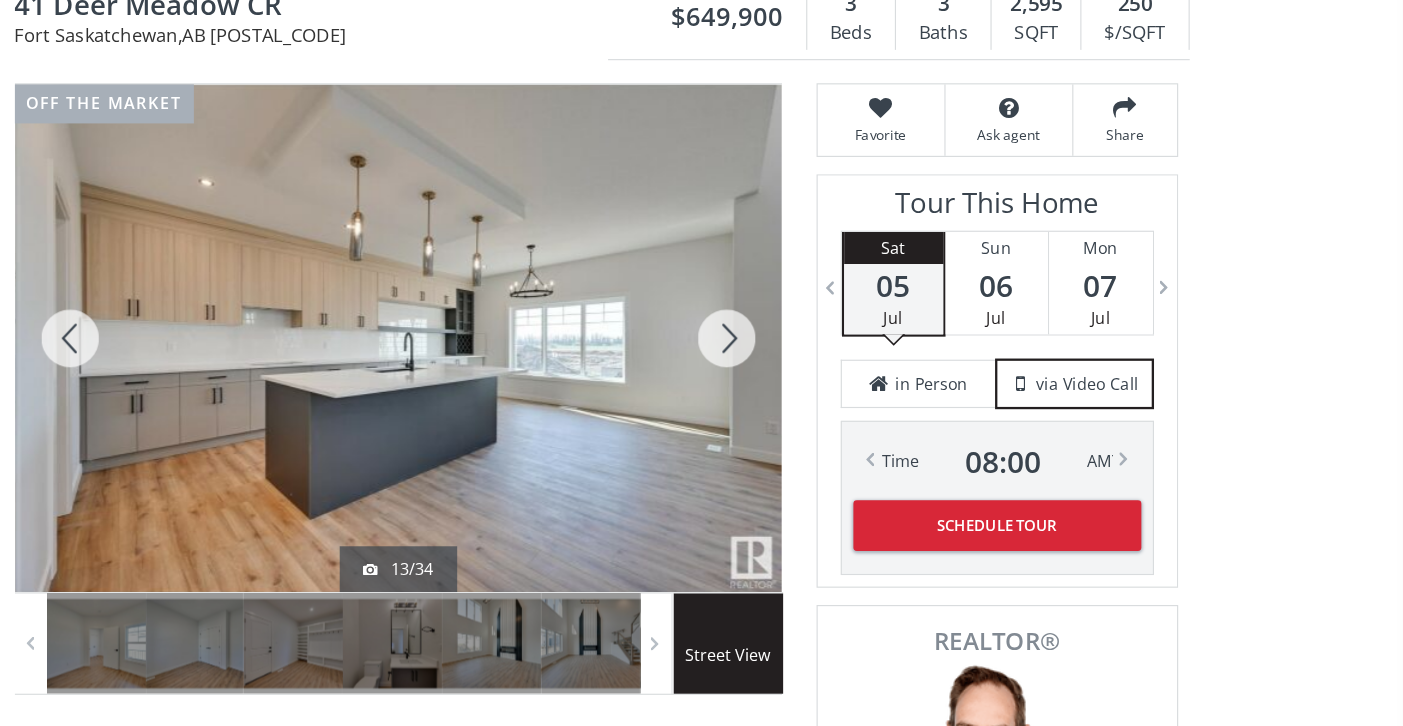 click at bounding box center (211, 654) 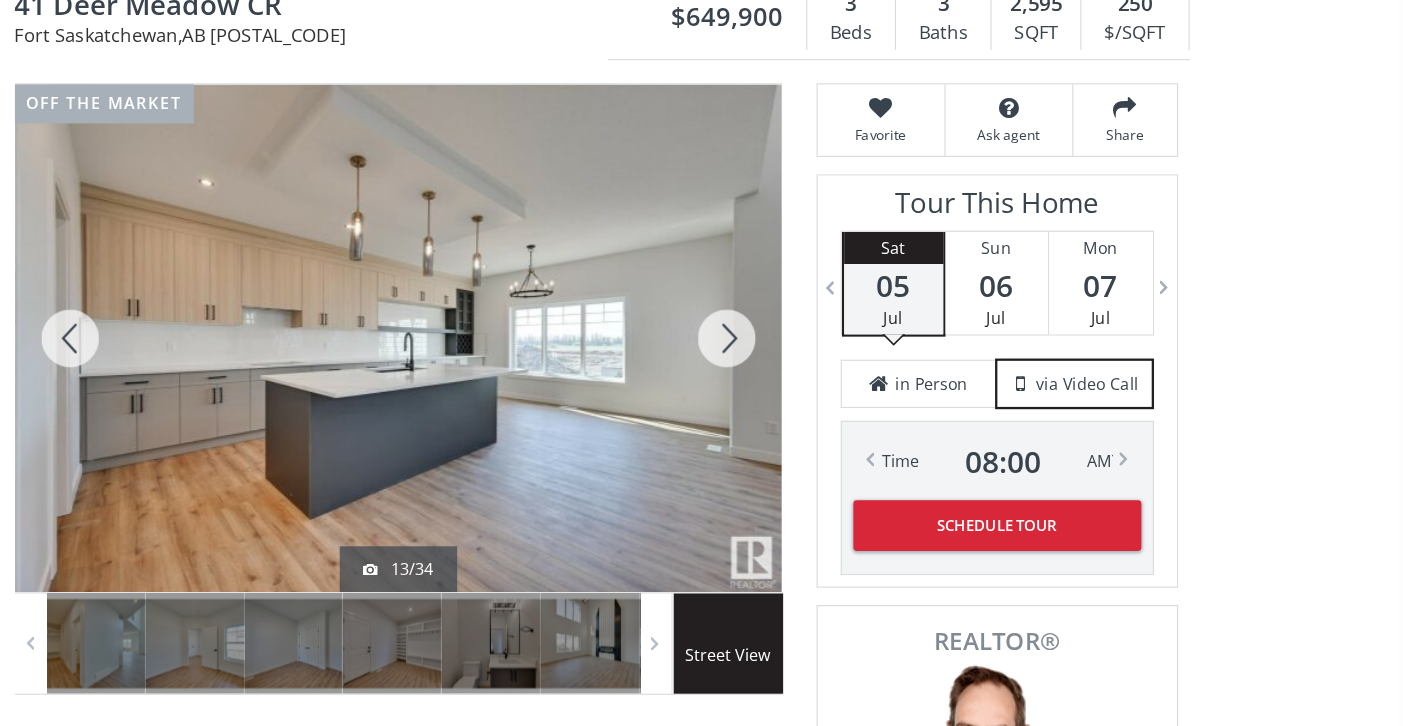 click at bounding box center [211, 654] 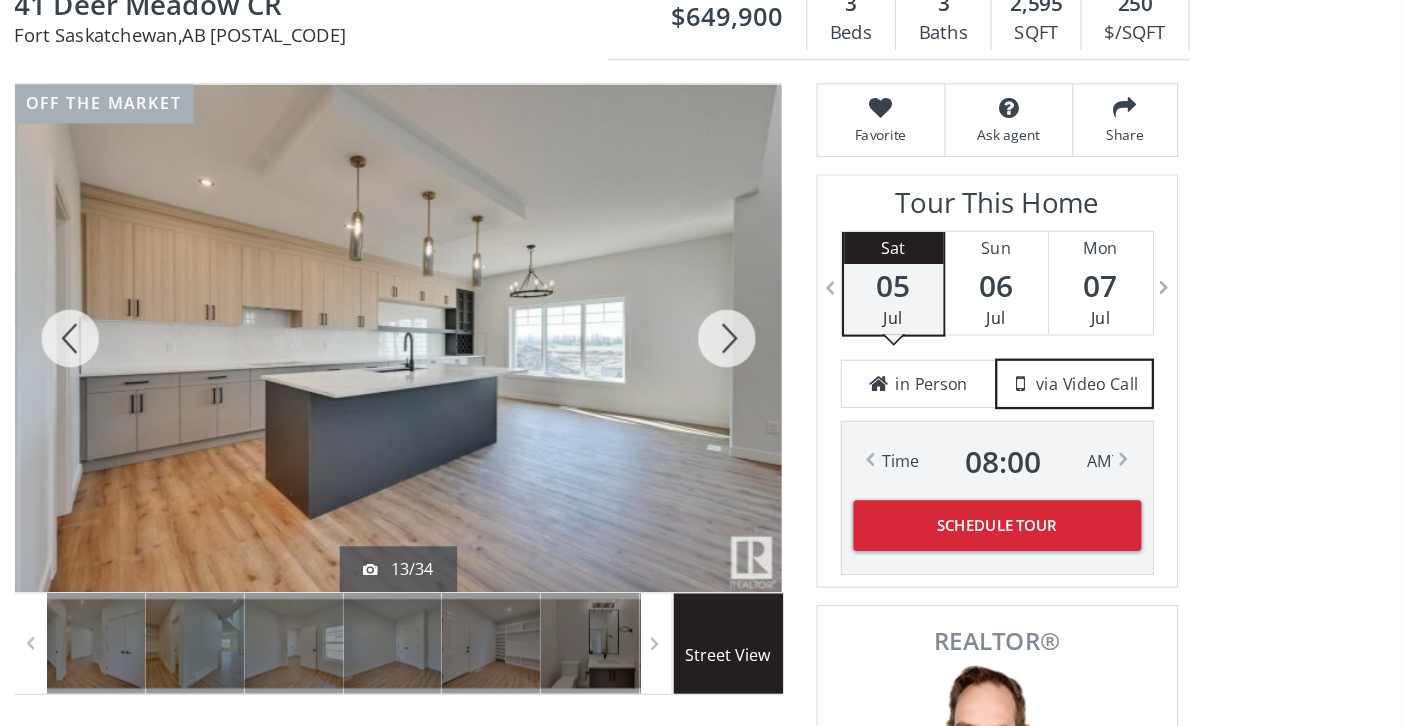 click at bounding box center [211, 654] 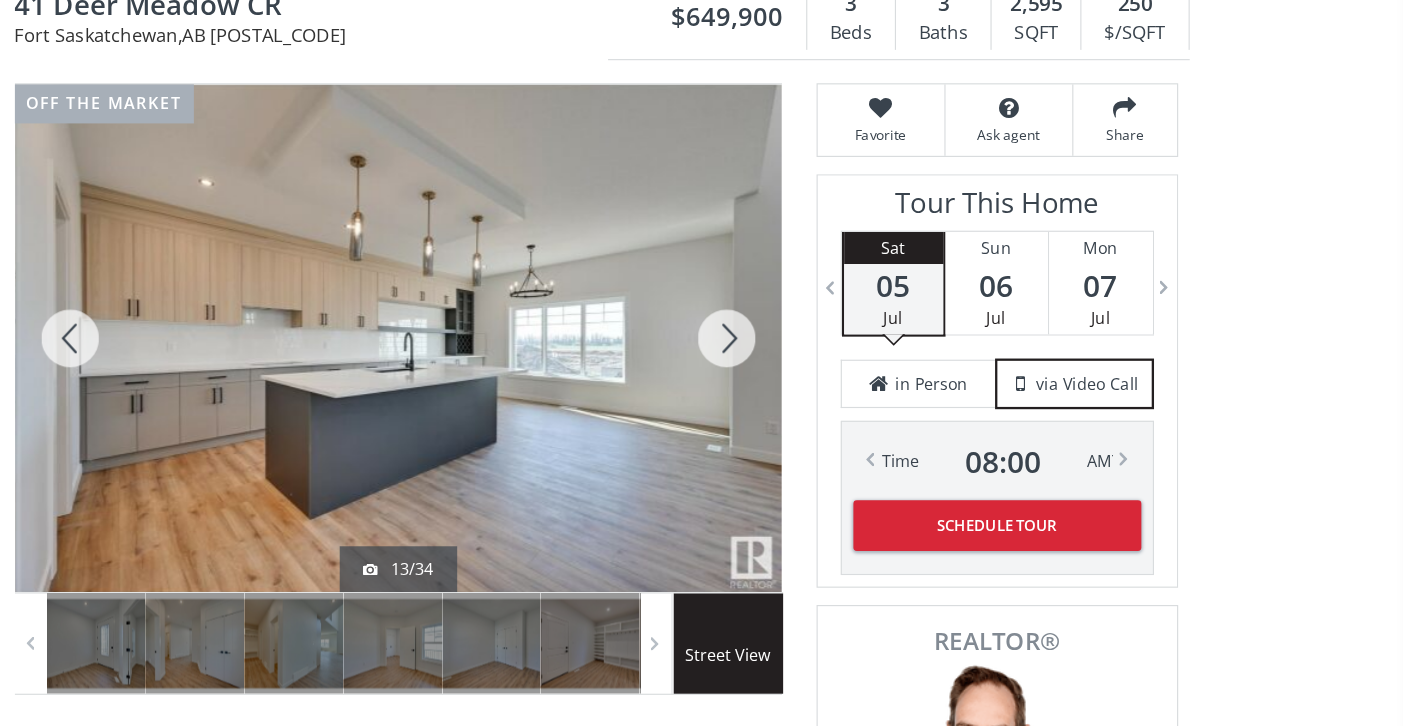 click at bounding box center (211, 654) 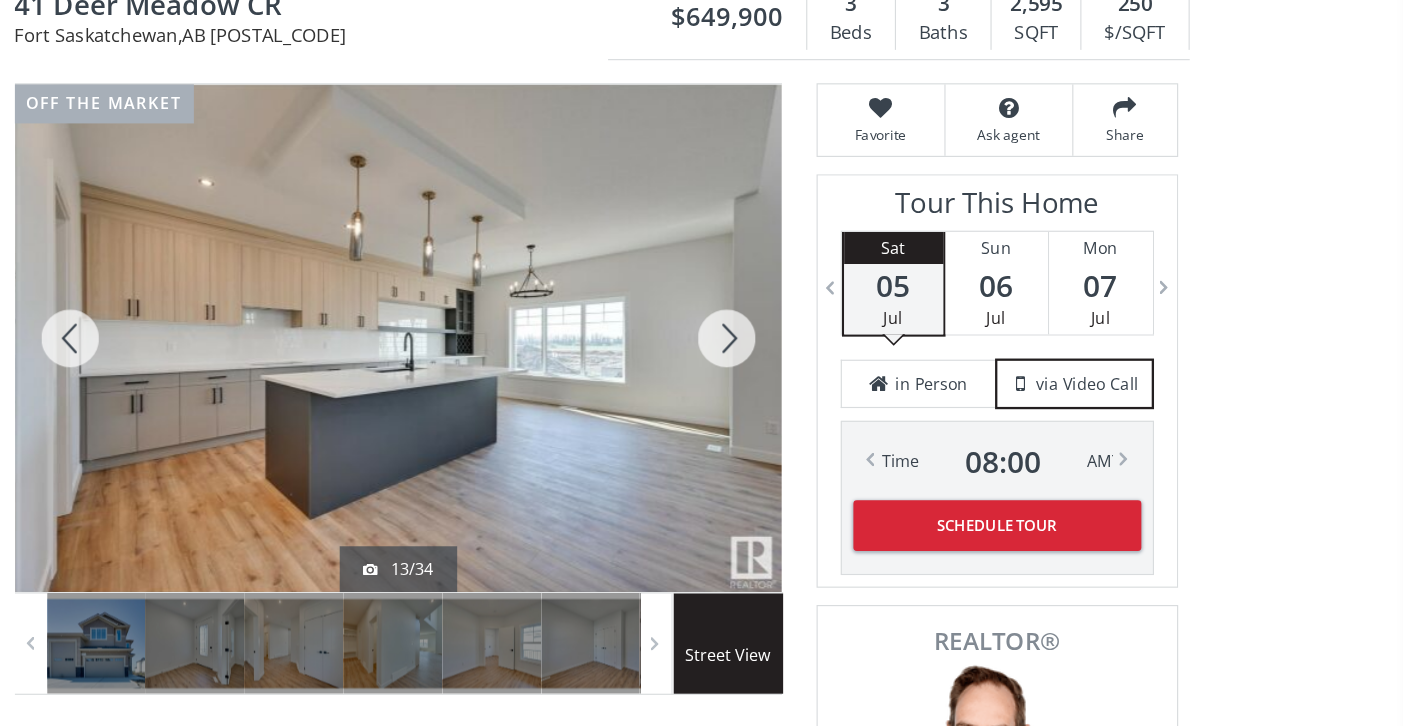 click at bounding box center (268, 654) 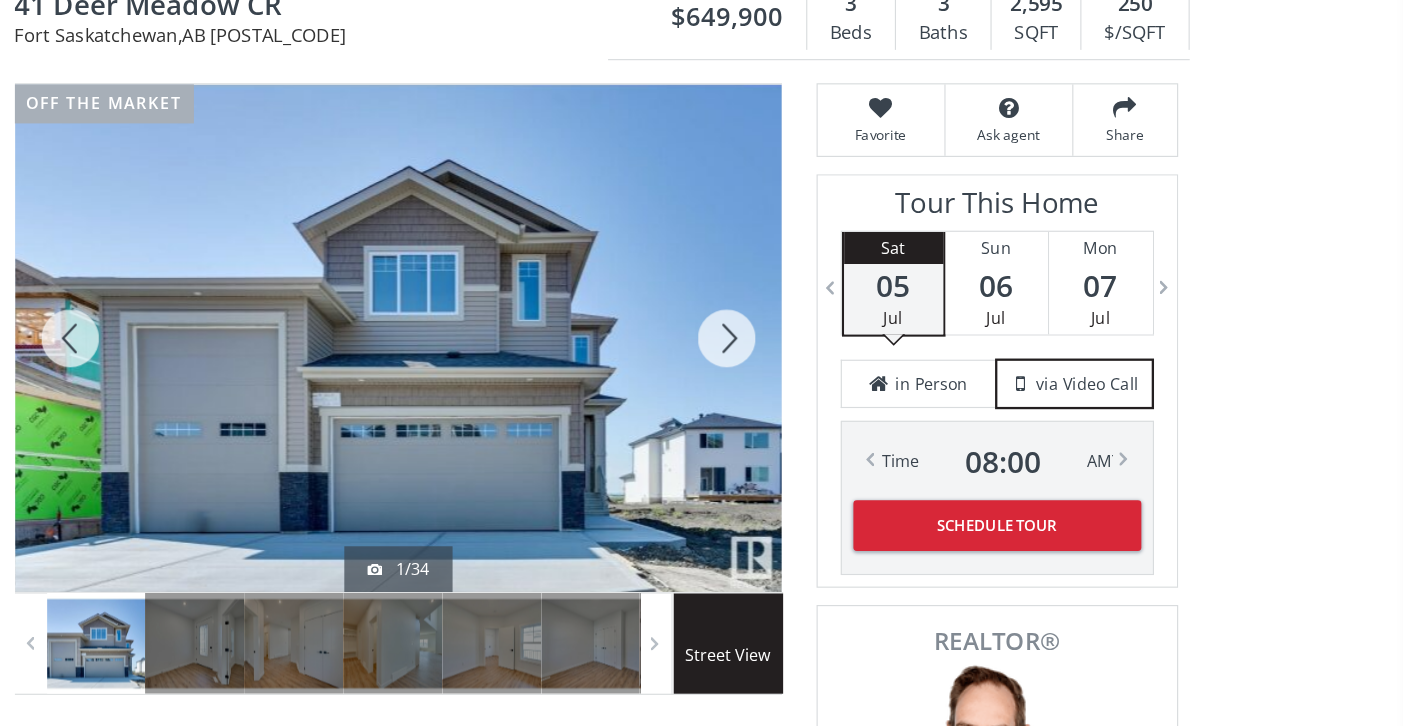click at bounding box center [530, 389] 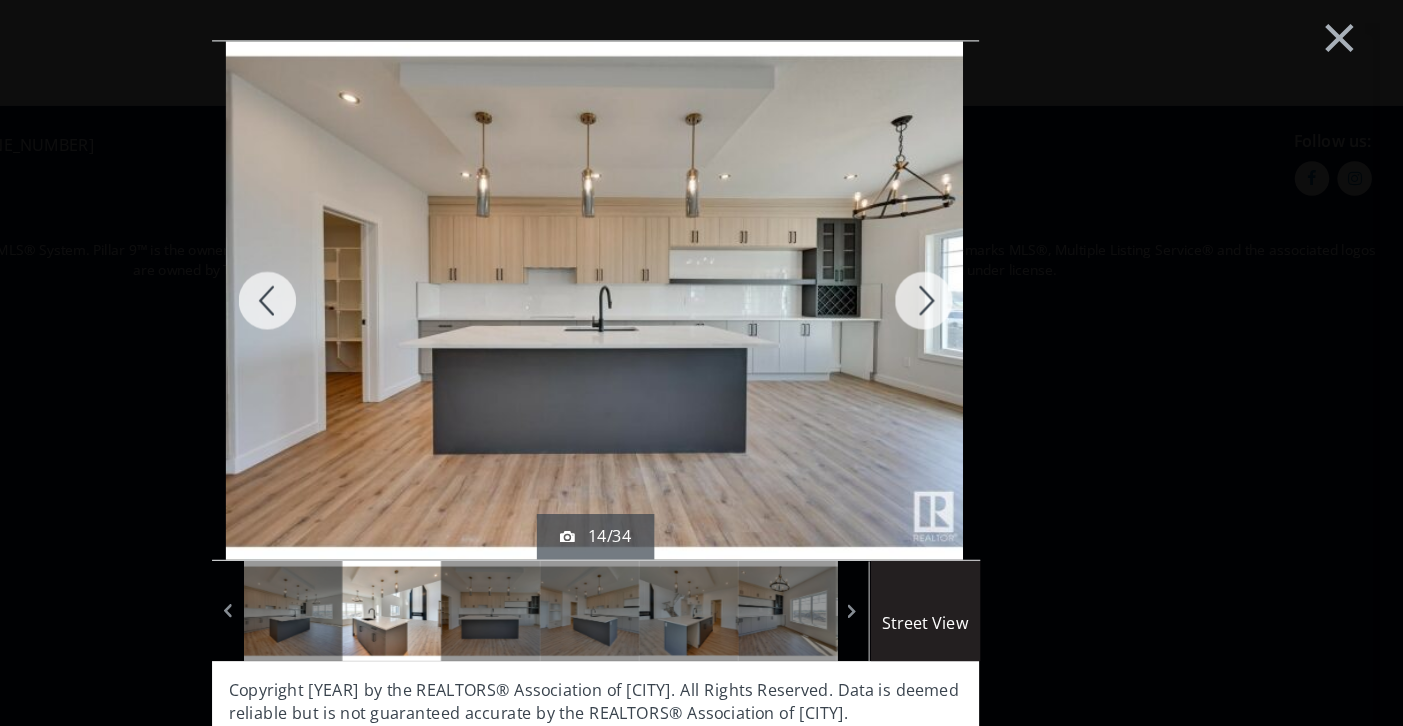 scroll, scrollTop: 0, scrollLeft: 0, axis: both 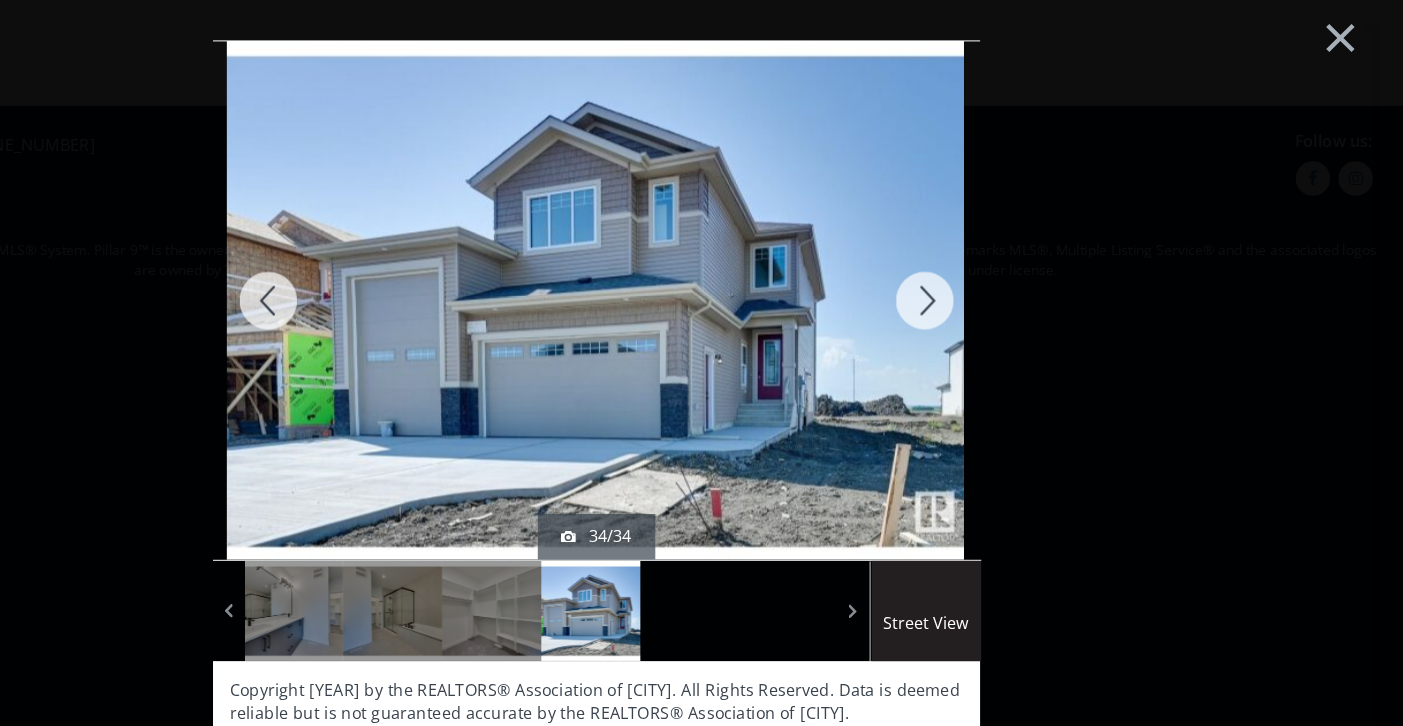 click at bounding box center [987, 261] 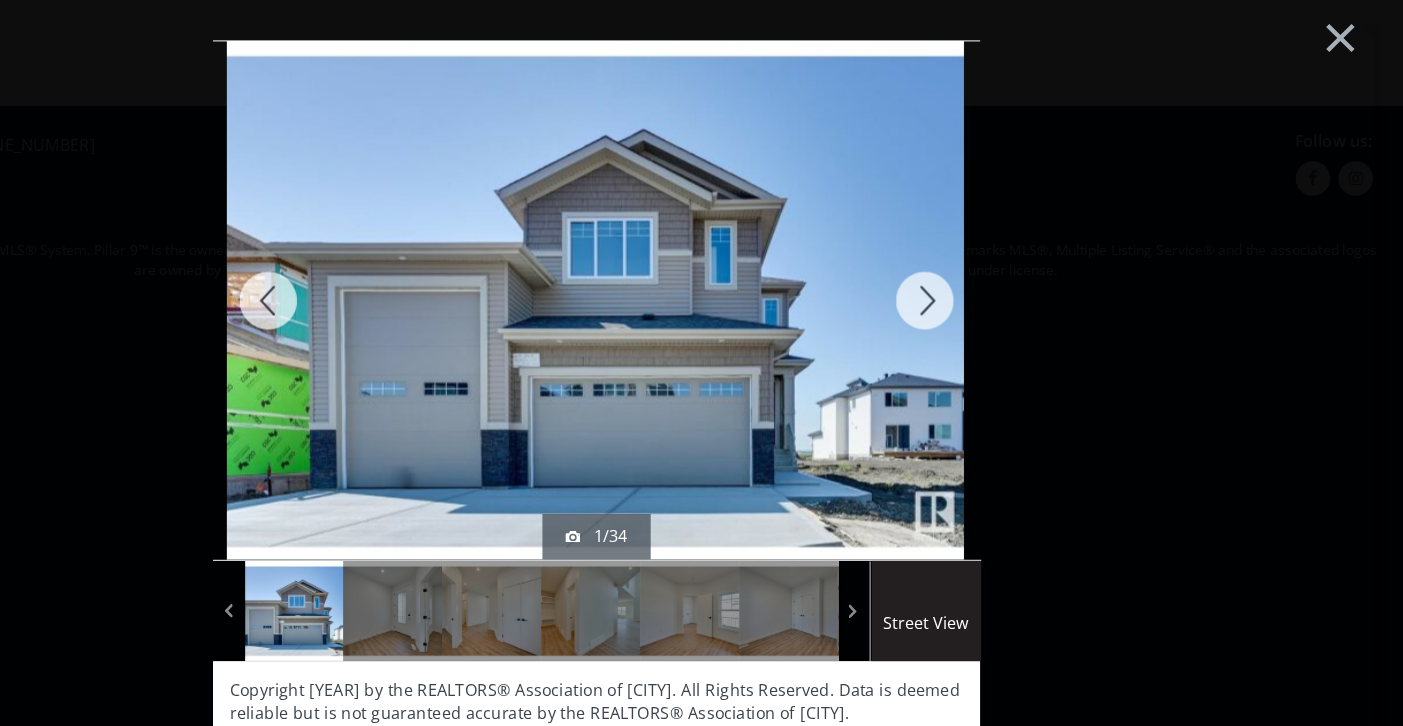 click at bounding box center [987, 261] 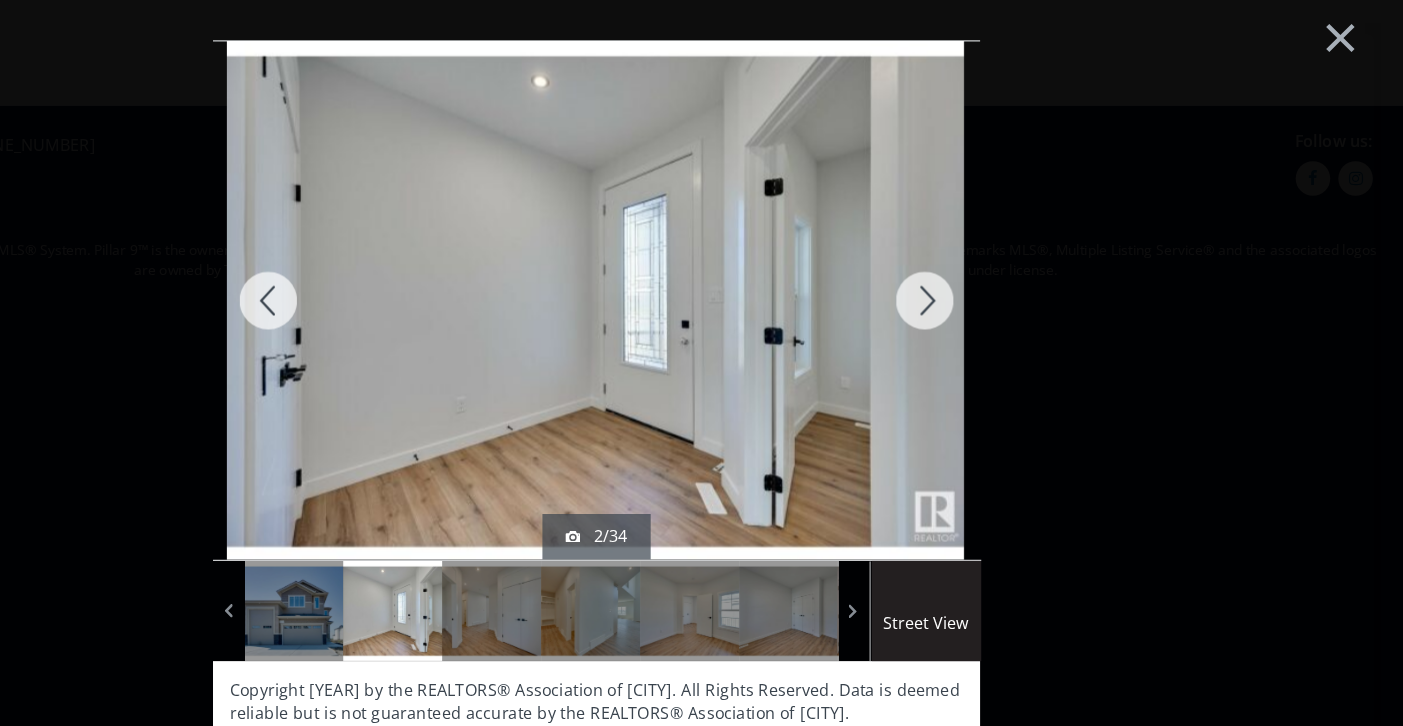 click at bounding box center (417, 261) 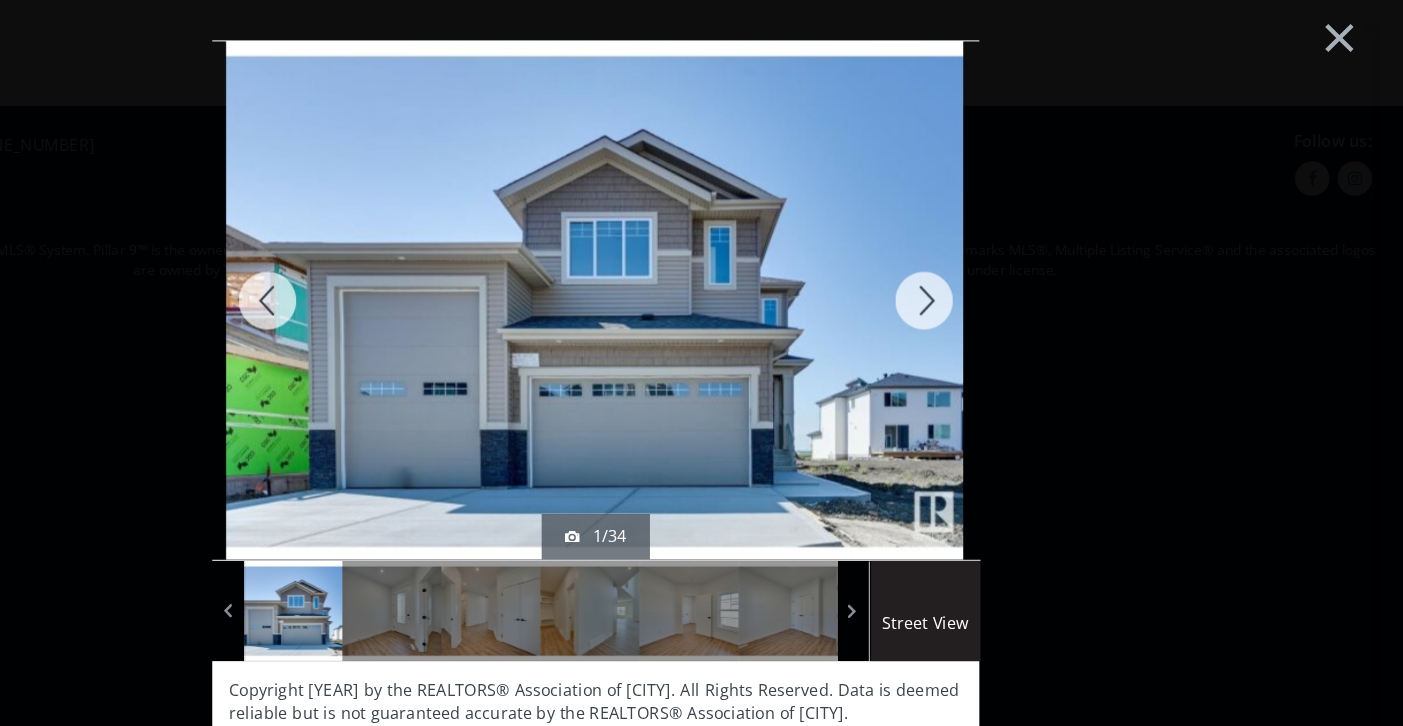 scroll, scrollTop: 0, scrollLeft: 0, axis: both 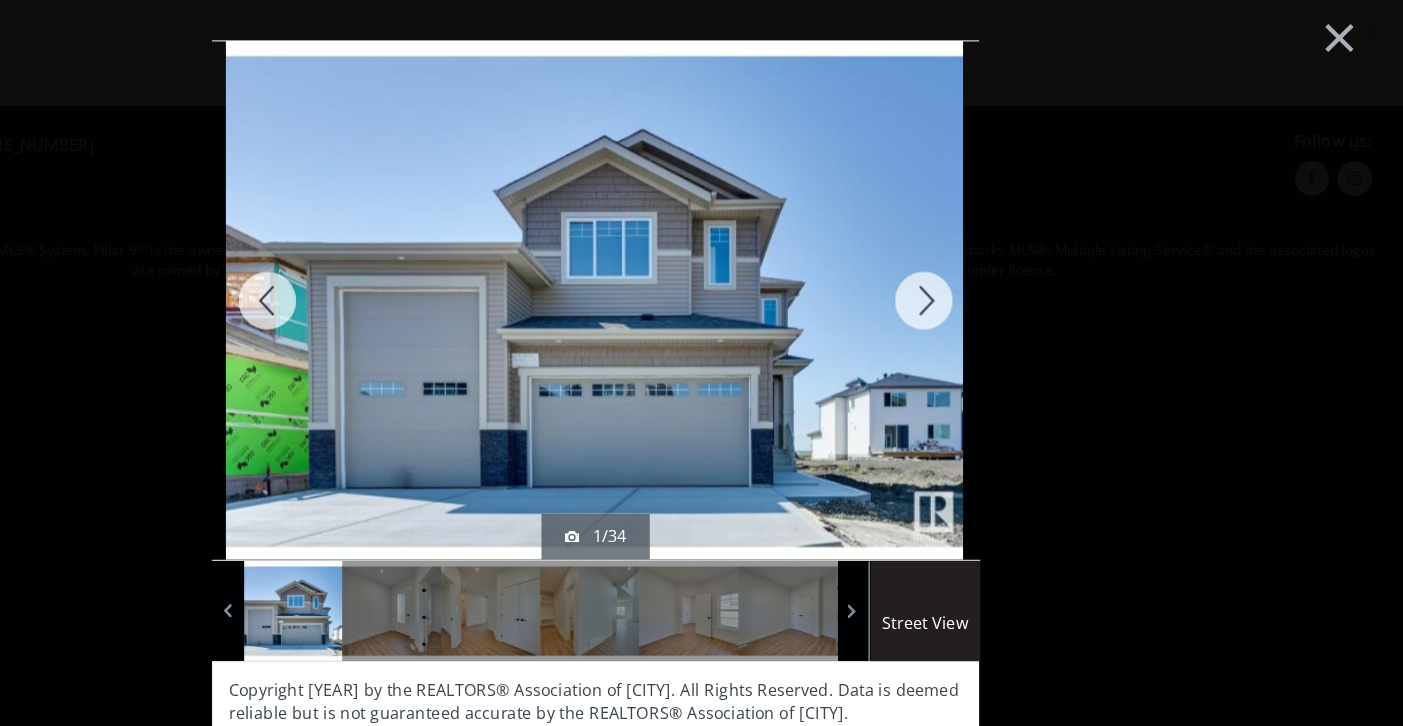 click at bounding box center [987, 261] 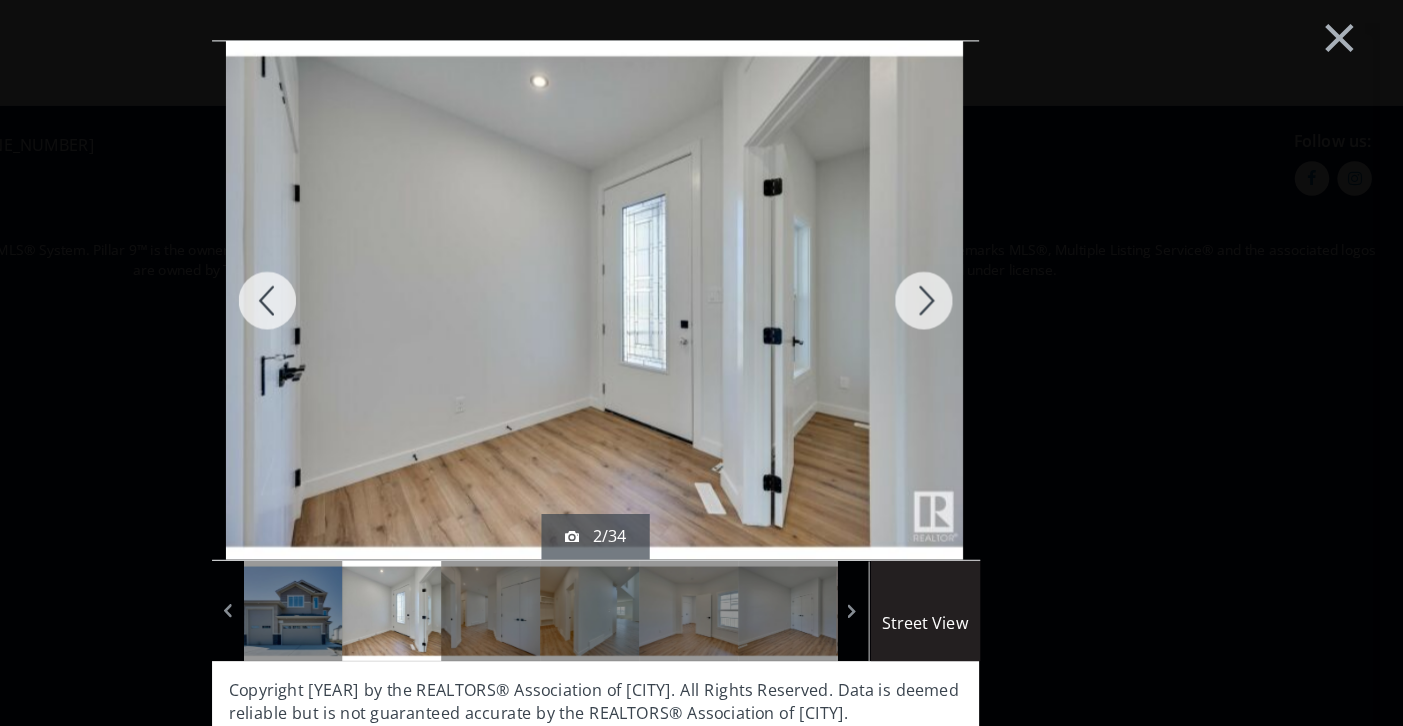 scroll, scrollTop: 0, scrollLeft: 0, axis: both 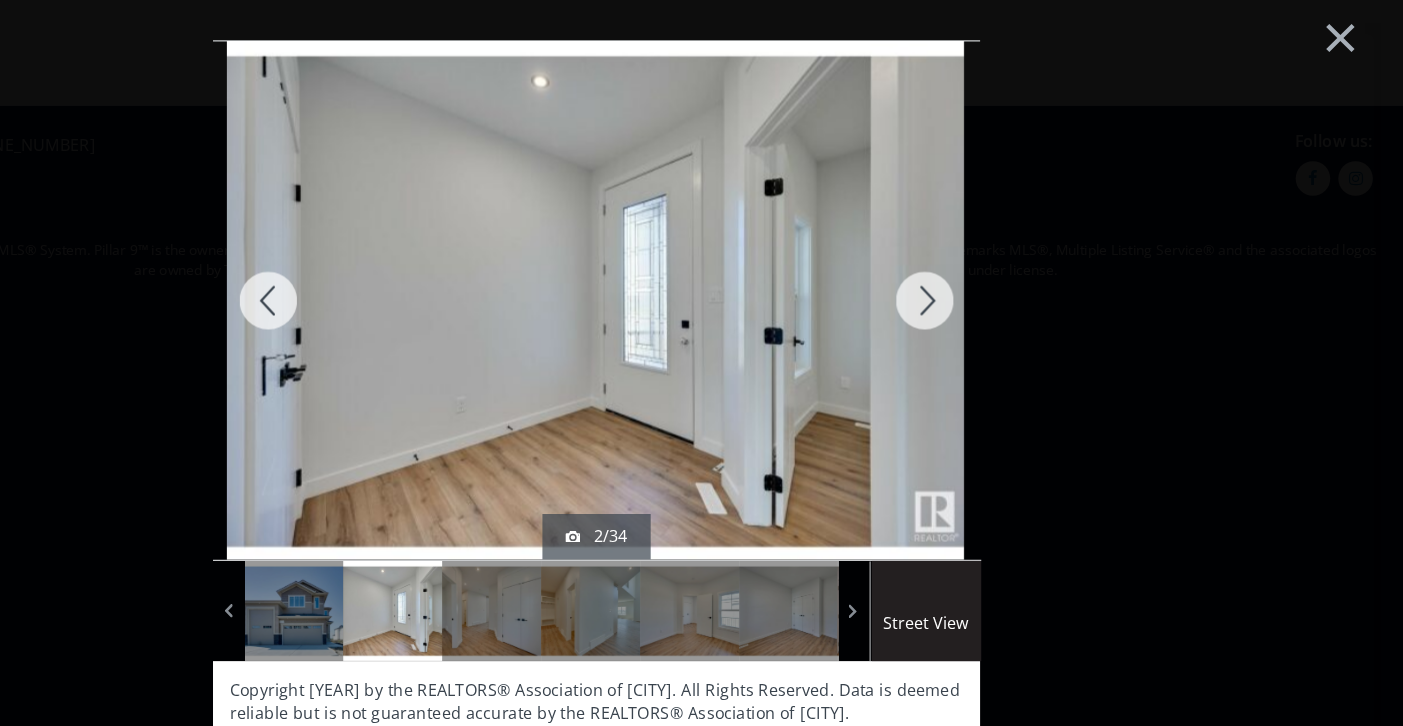 click at bounding box center (987, 261) 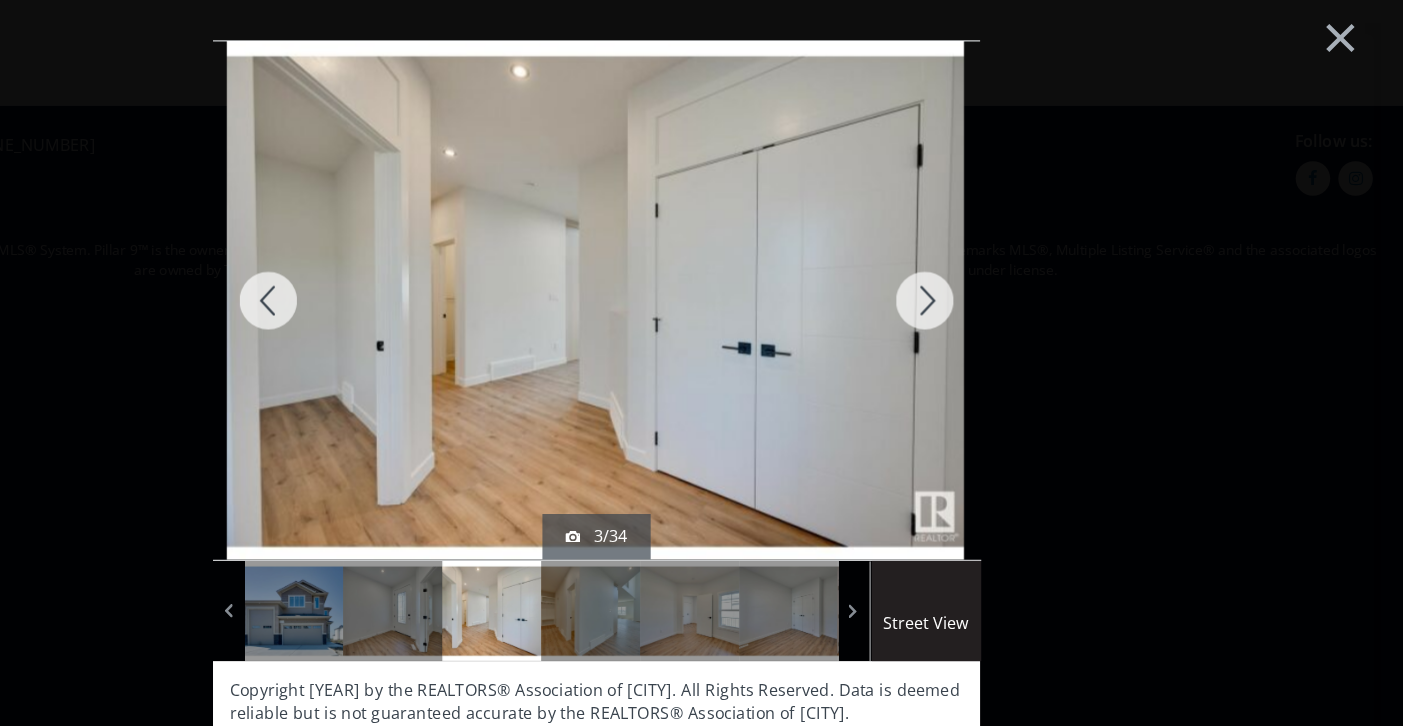 click at bounding box center (987, 261) 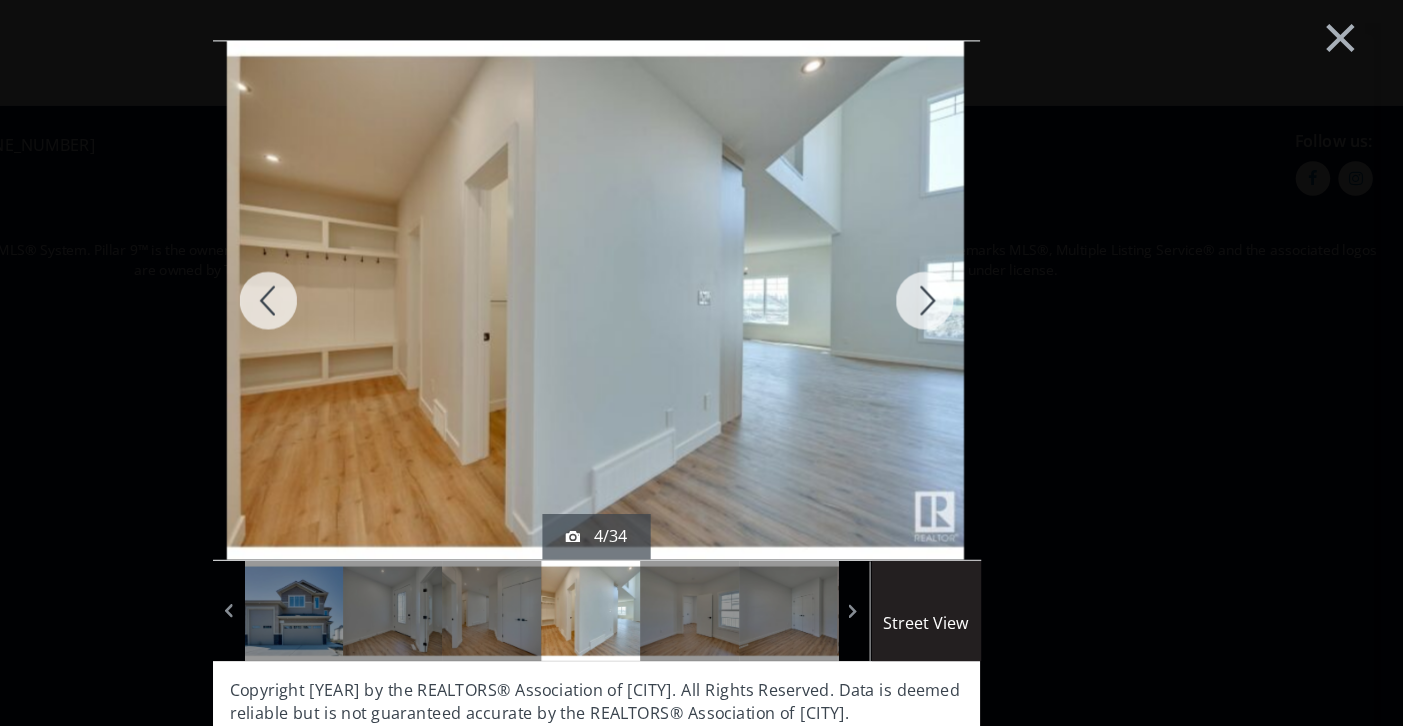 click at bounding box center (987, 261) 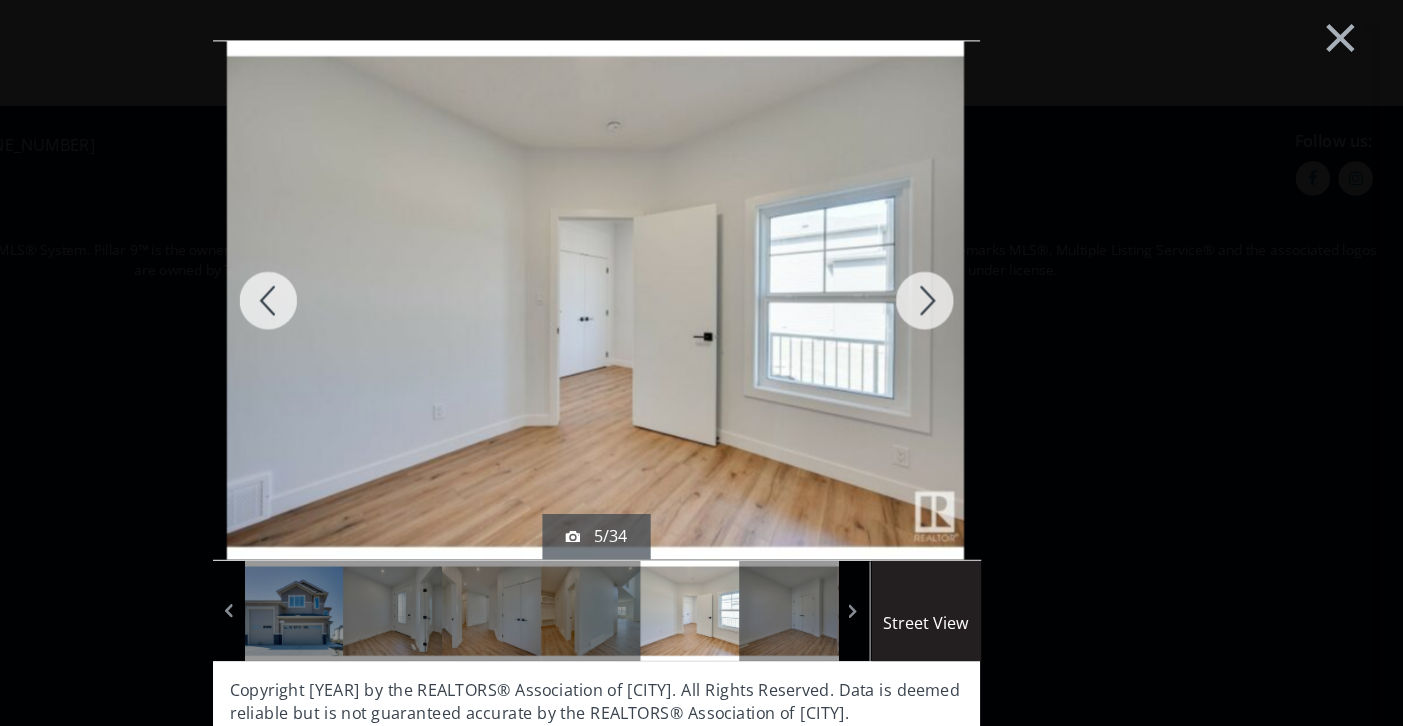 click at bounding box center [987, 261] 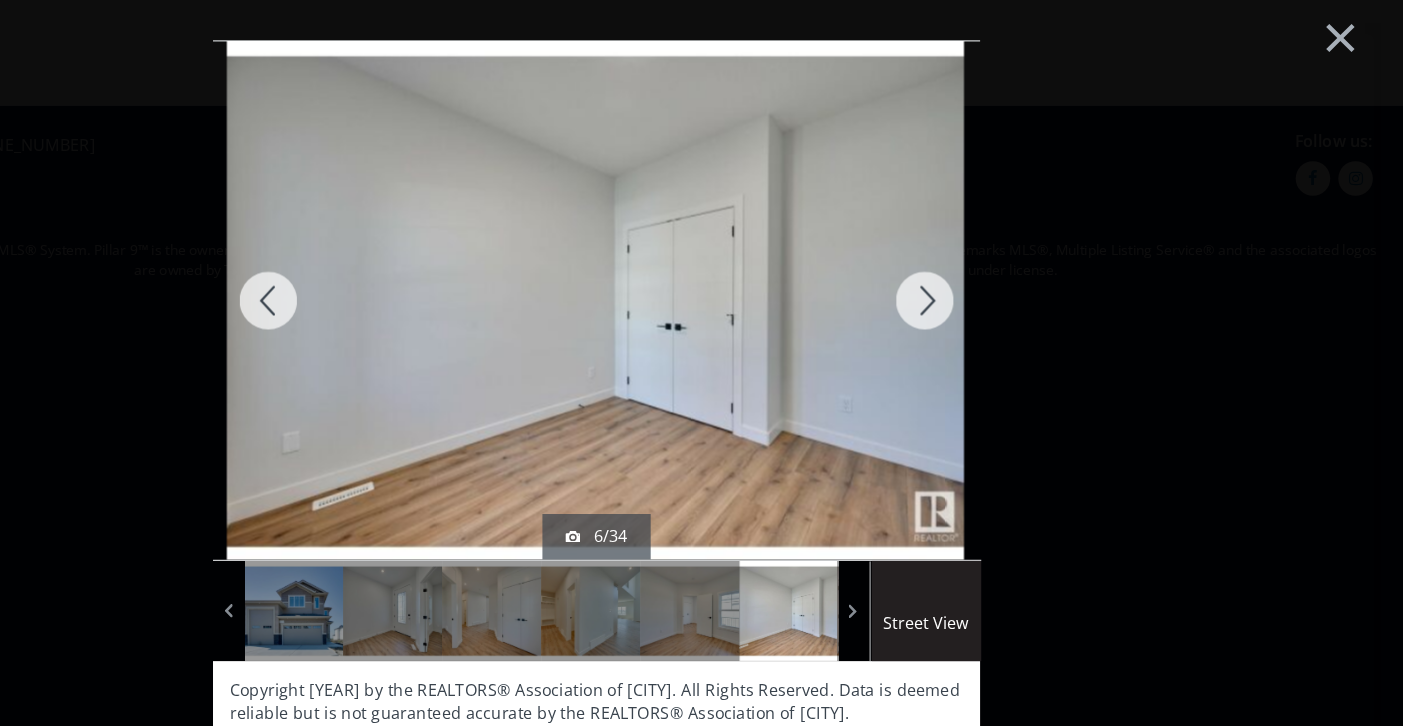 click at bounding box center [987, 261] 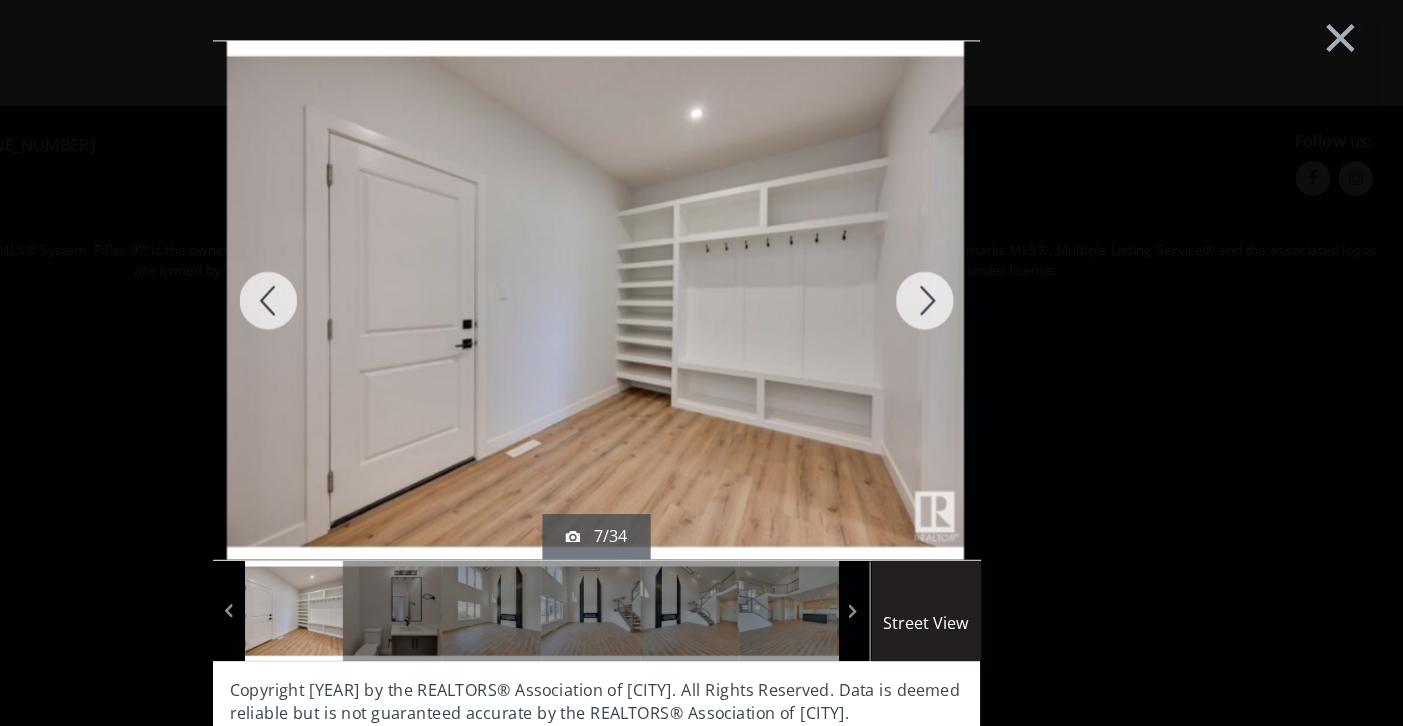 click at bounding box center (987, 261) 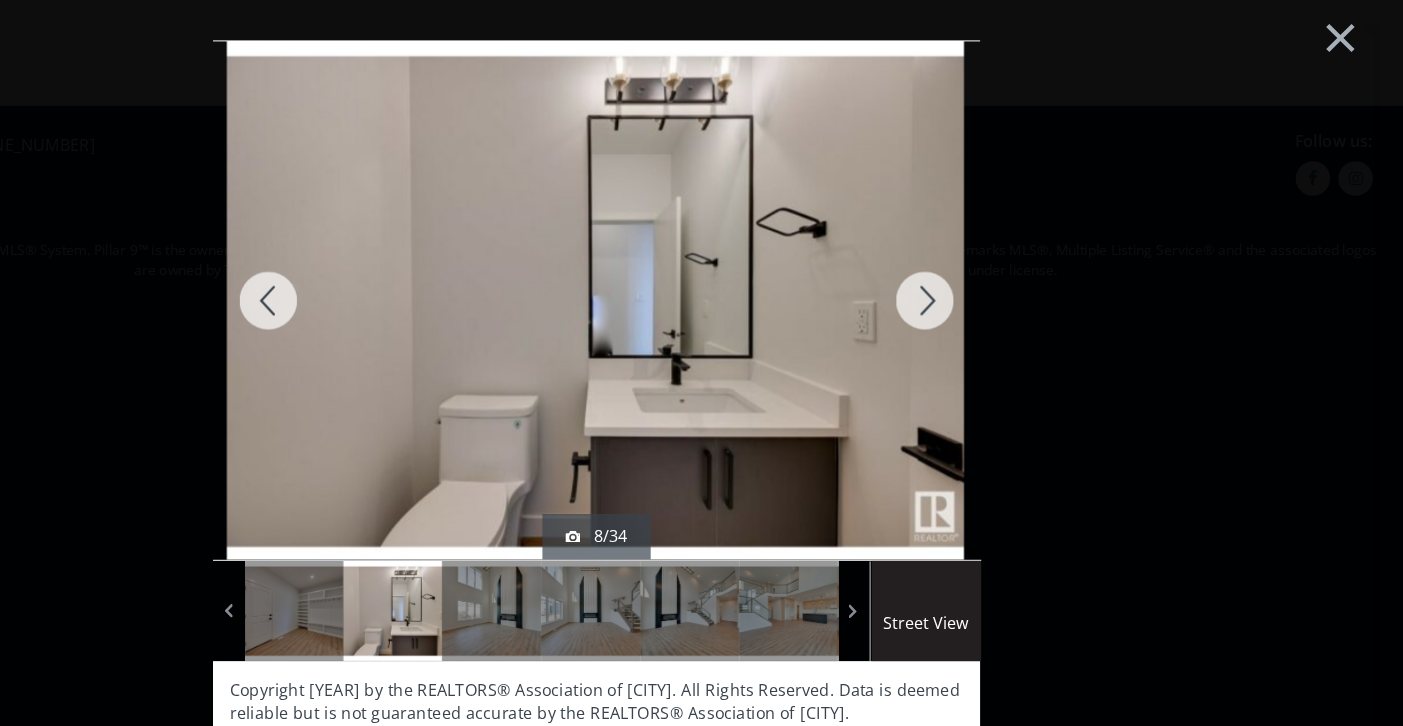 click at bounding box center [987, 261] 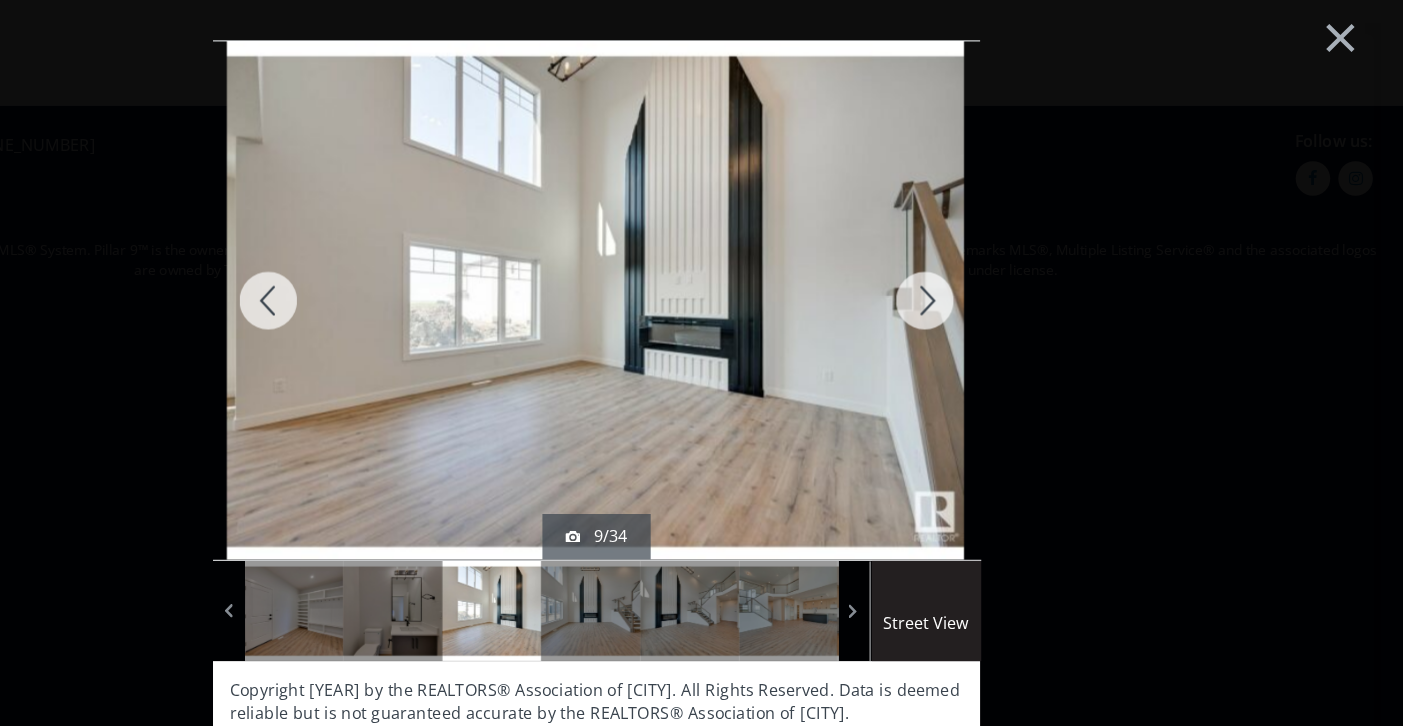 click at bounding box center (987, 261) 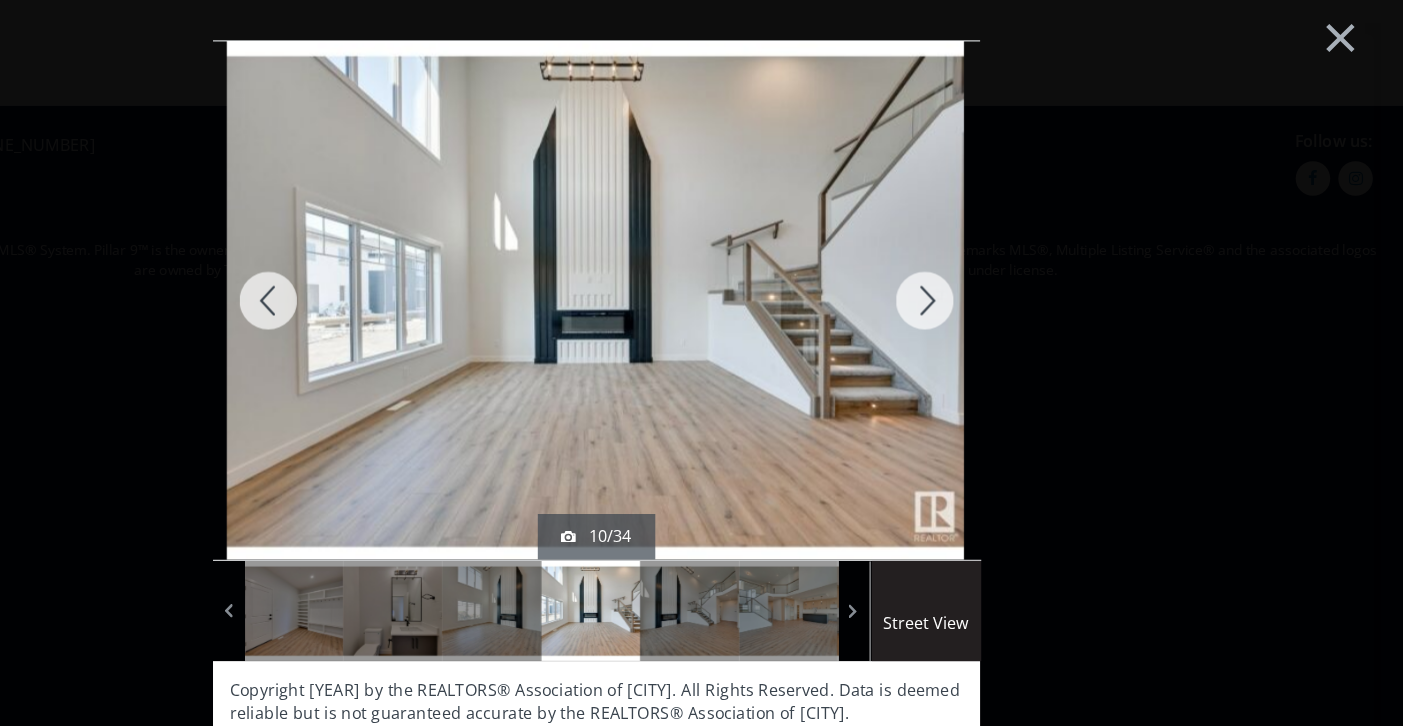 click at bounding box center [987, 261] 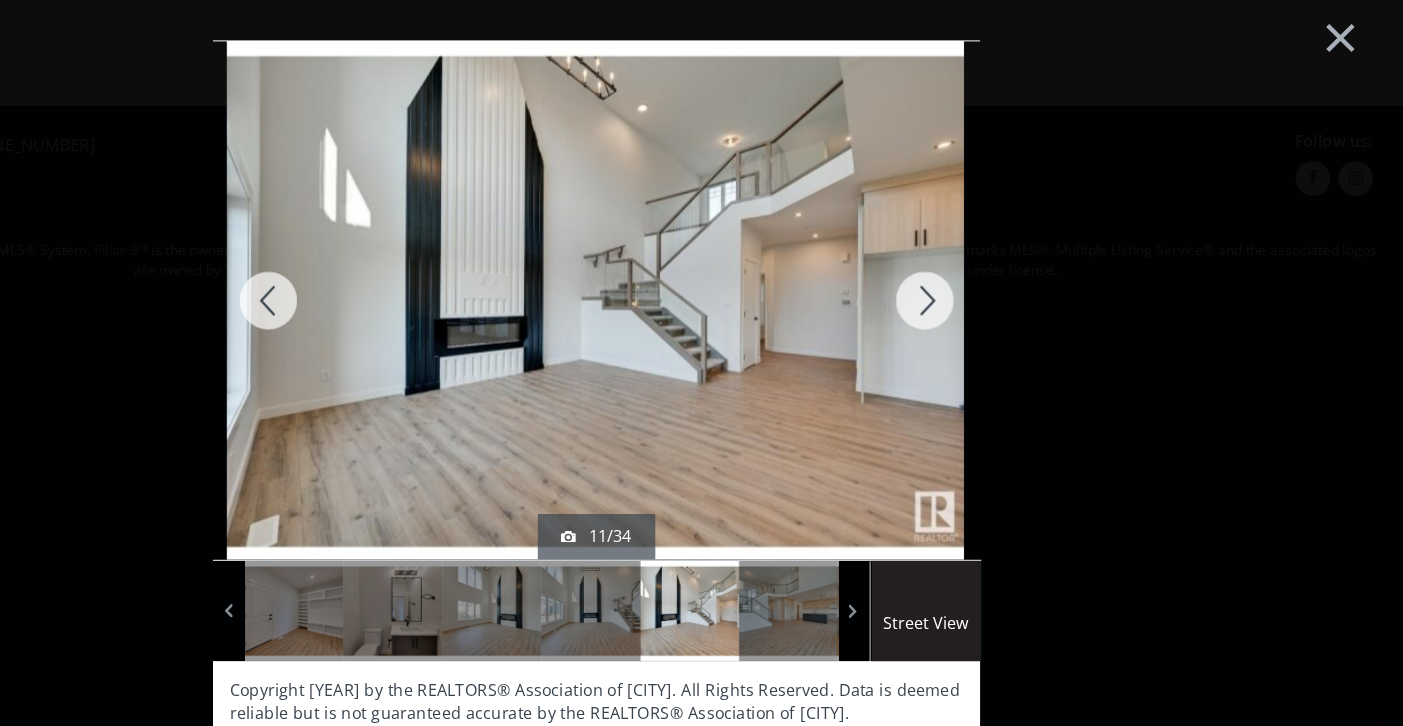 click at bounding box center [987, 261] 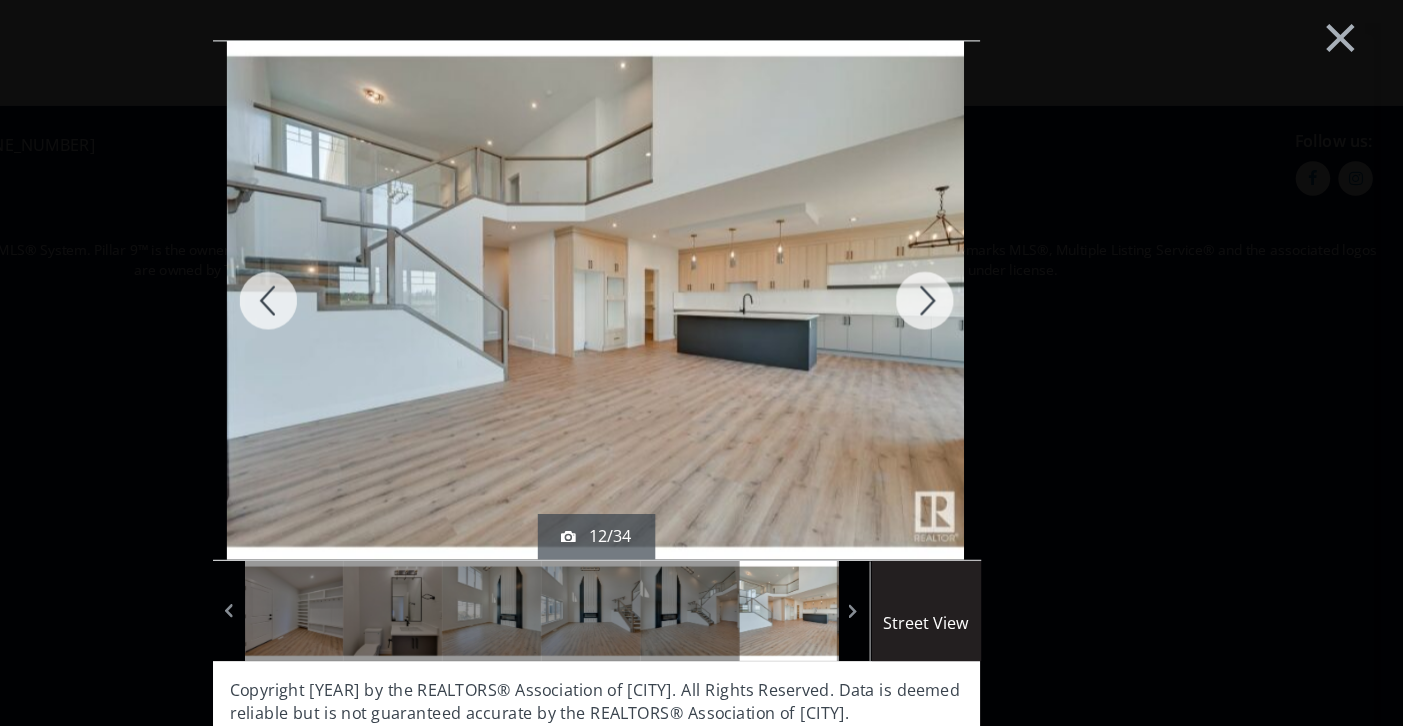 click at bounding box center [987, 261] 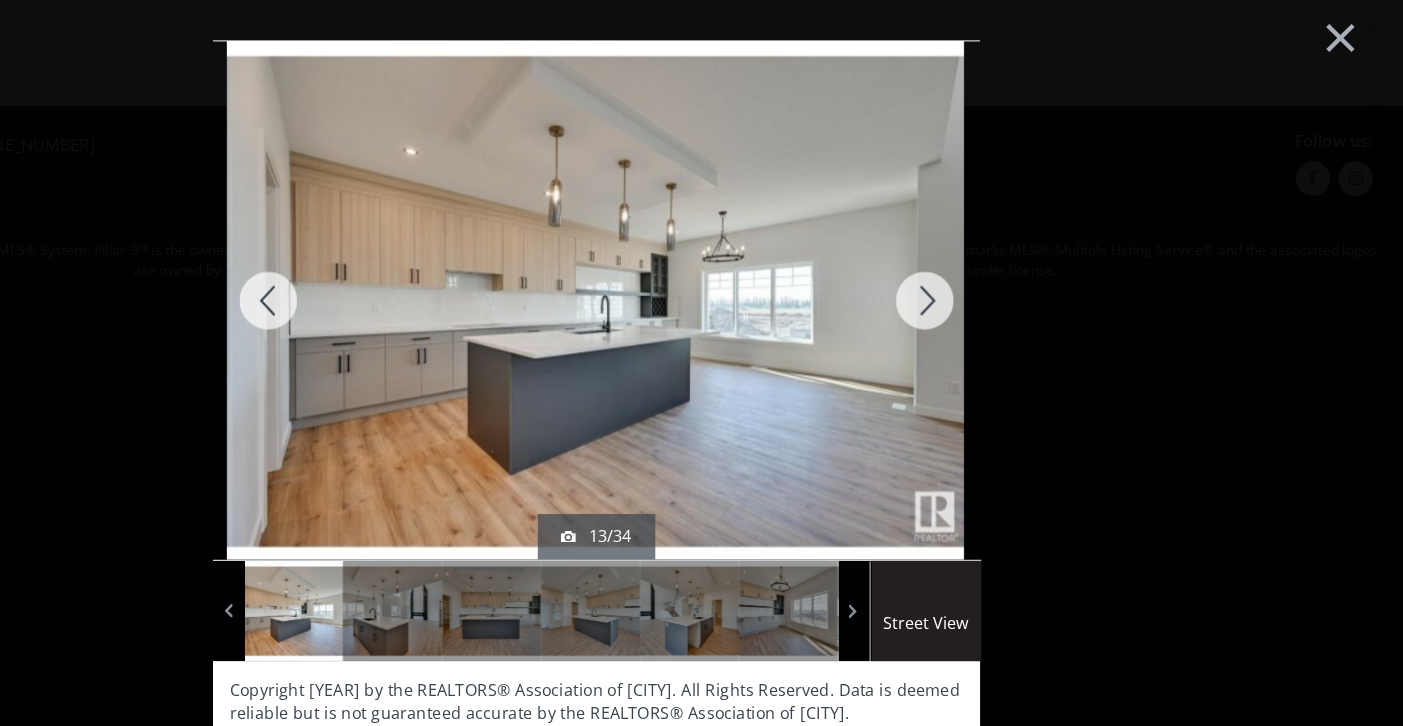 click at bounding box center [987, 261] 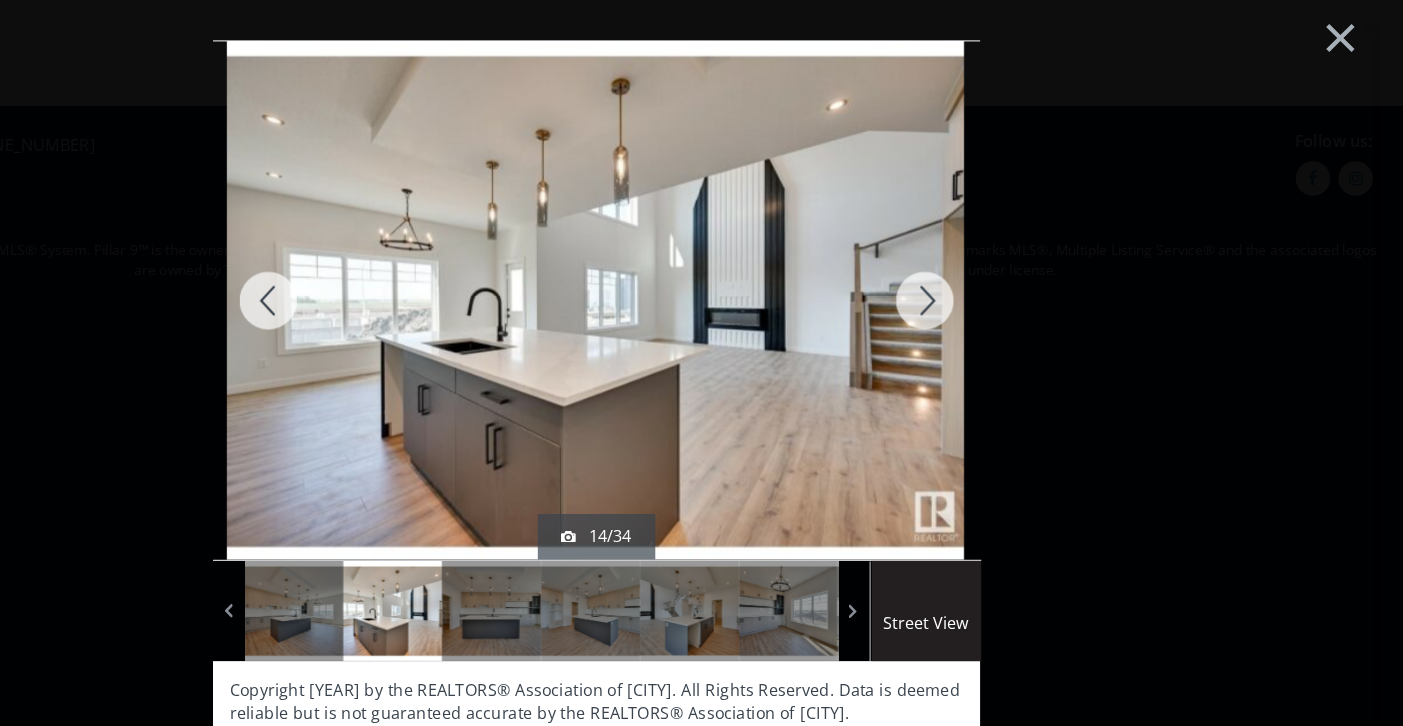 click at bounding box center [987, 261] 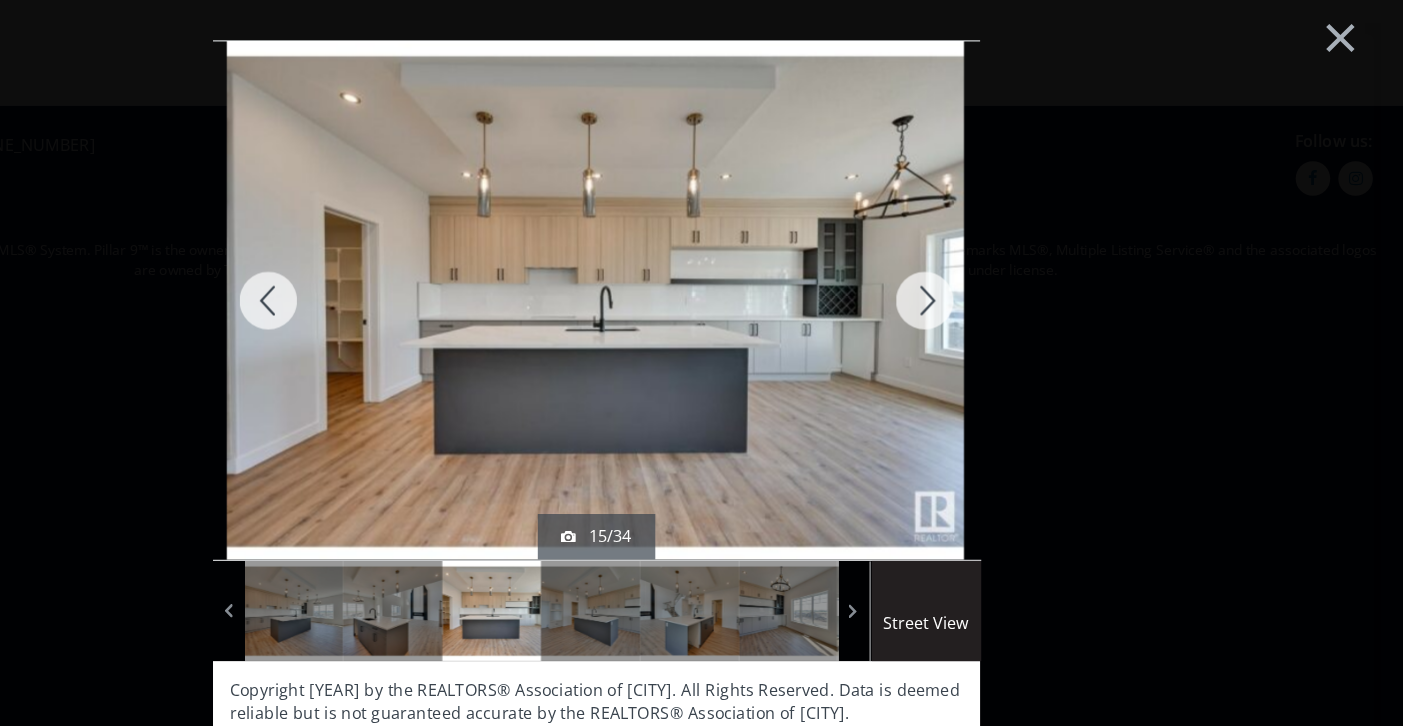 click at bounding box center [987, 261] 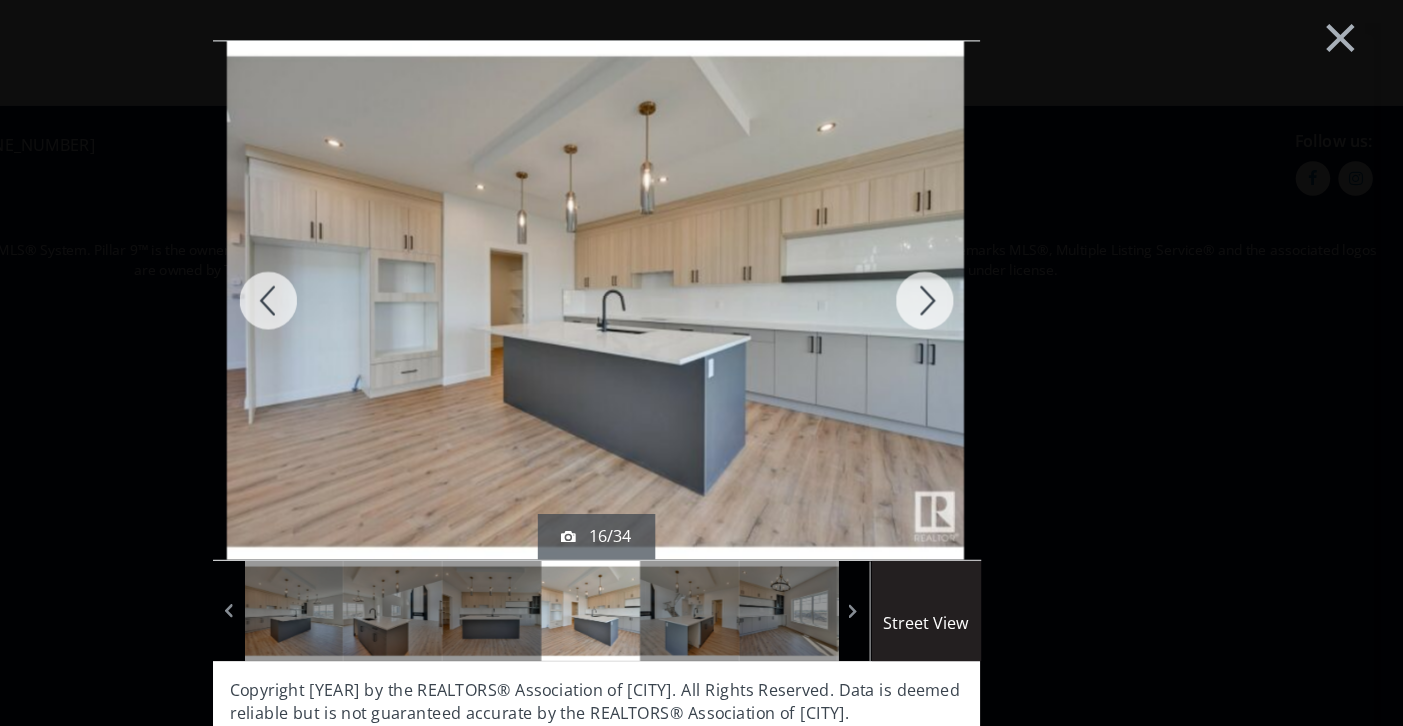 click at bounding box center (987, 261) 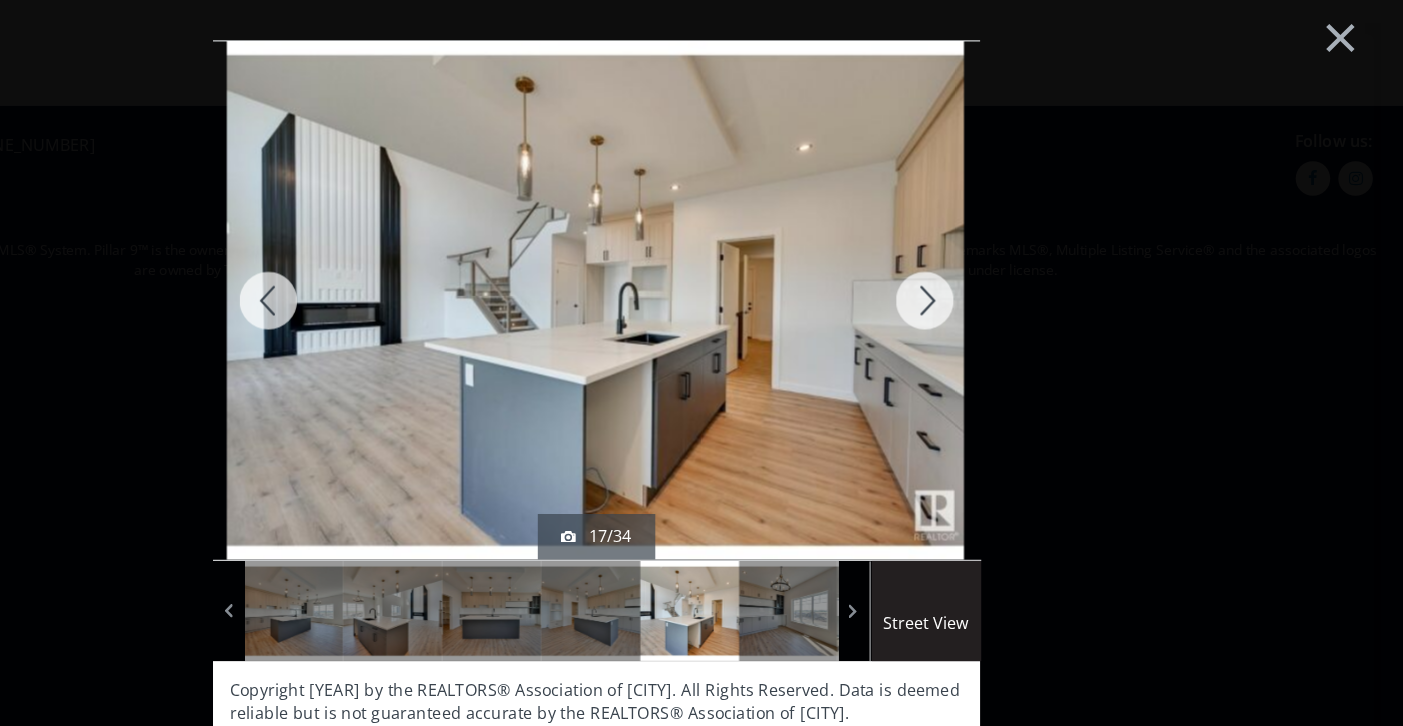 click at bounding box center (987, 261) 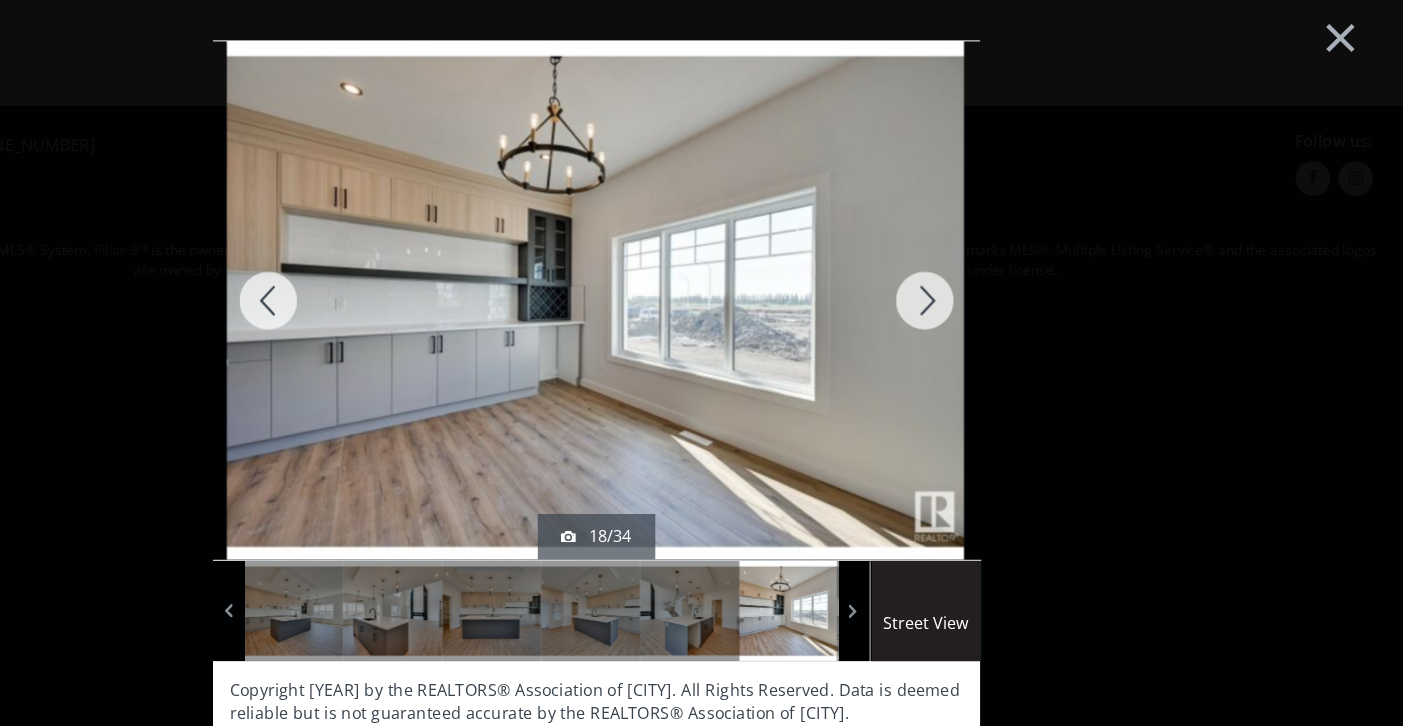 click at bounding box center [987, 261] 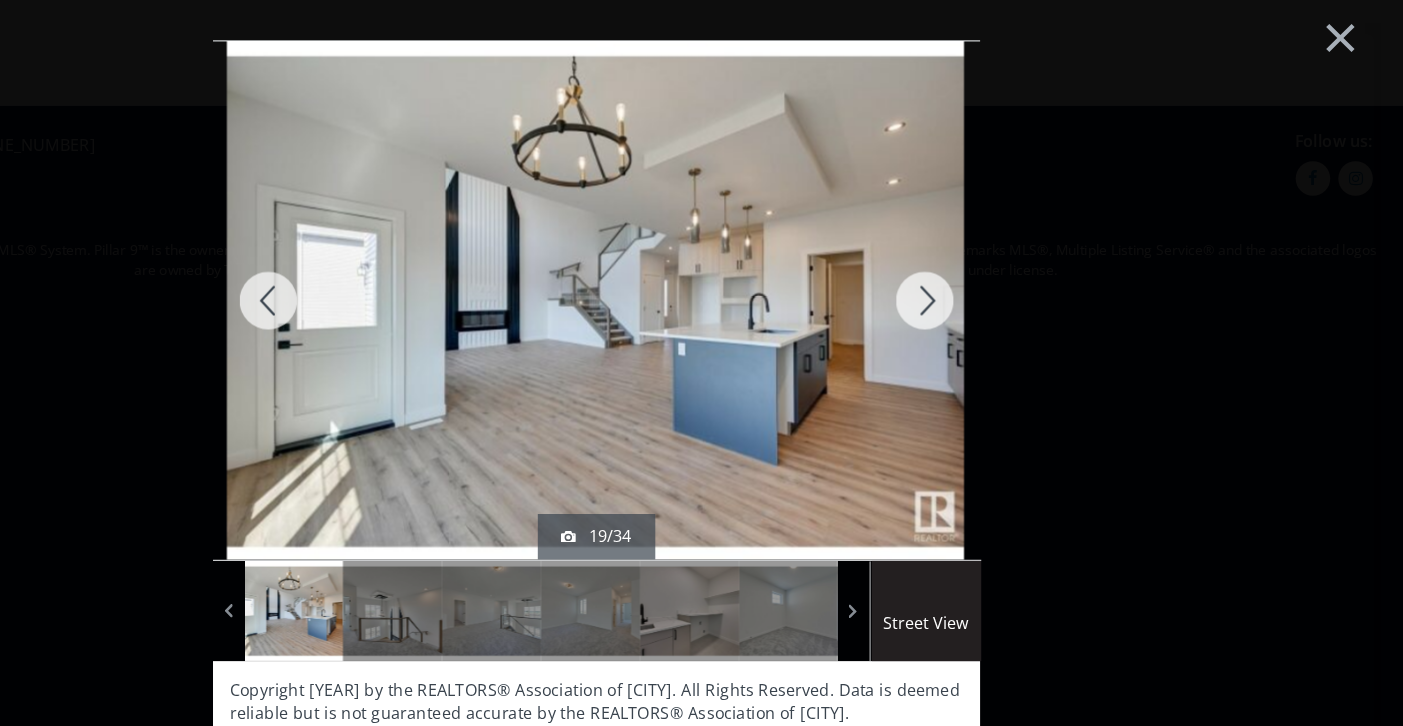 click at bounding box center [987, 261] 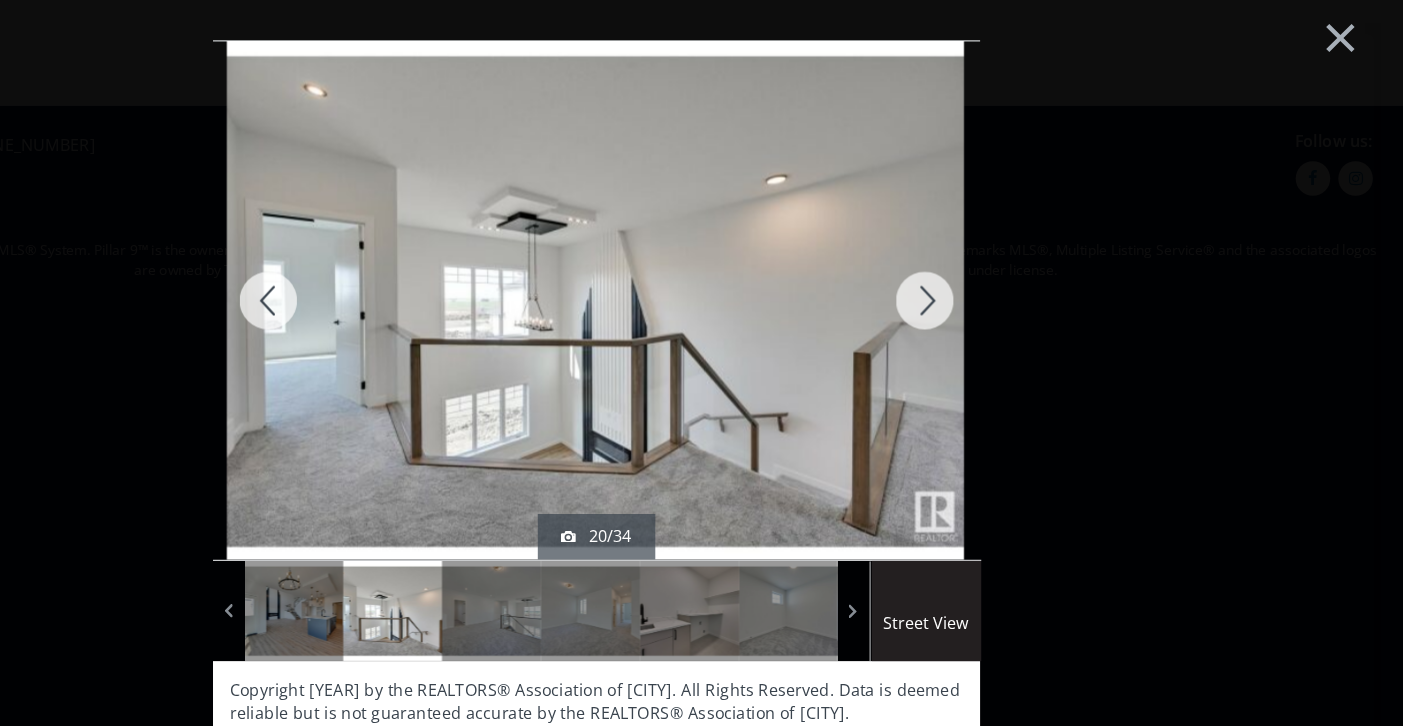 click at bounding box center (987, 261) 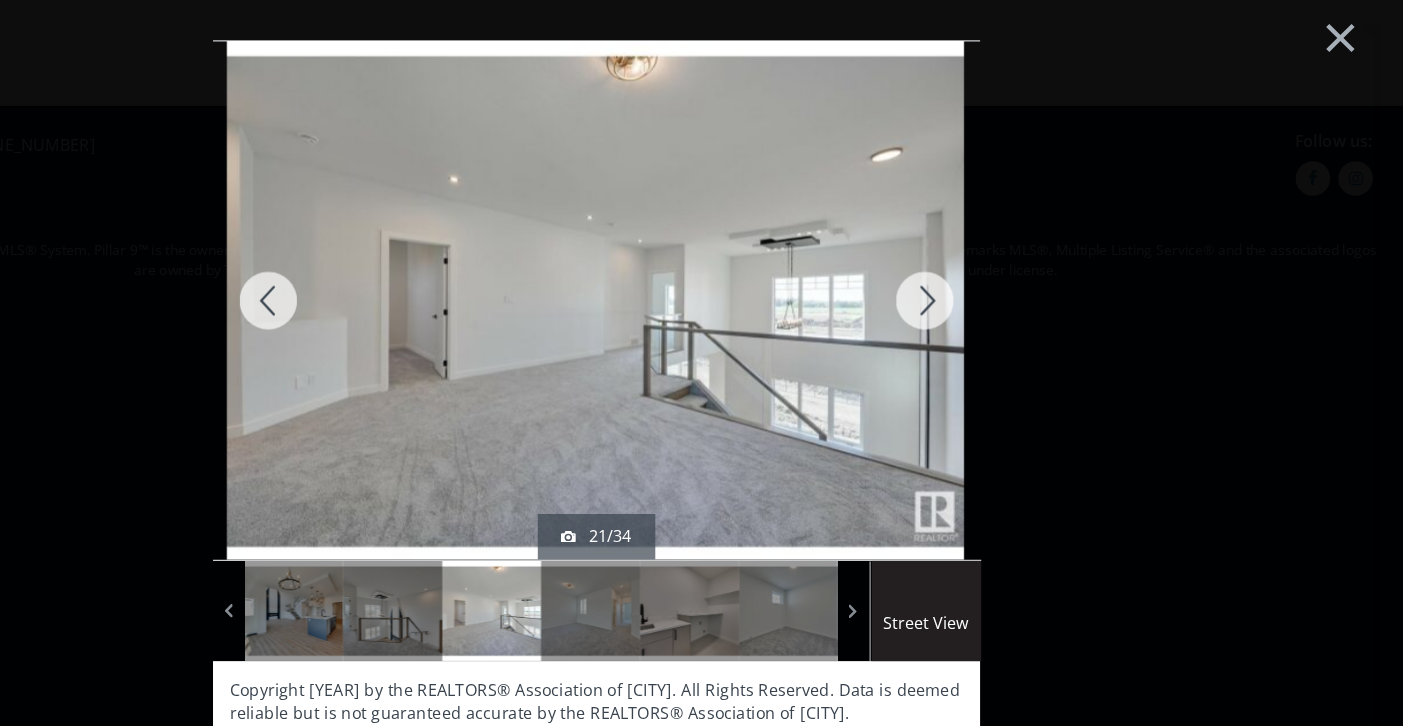 click at bounding box center (987, 261) 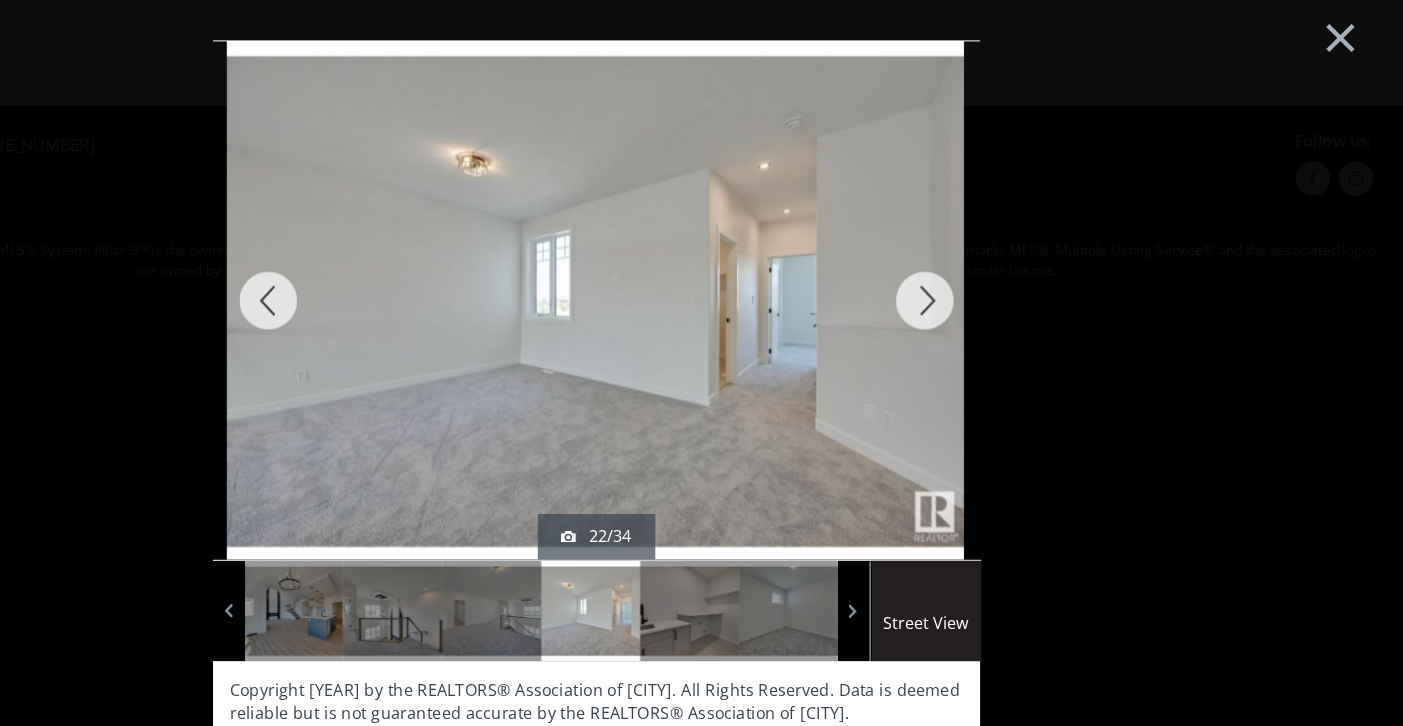 click at bounding box center [987, 261] 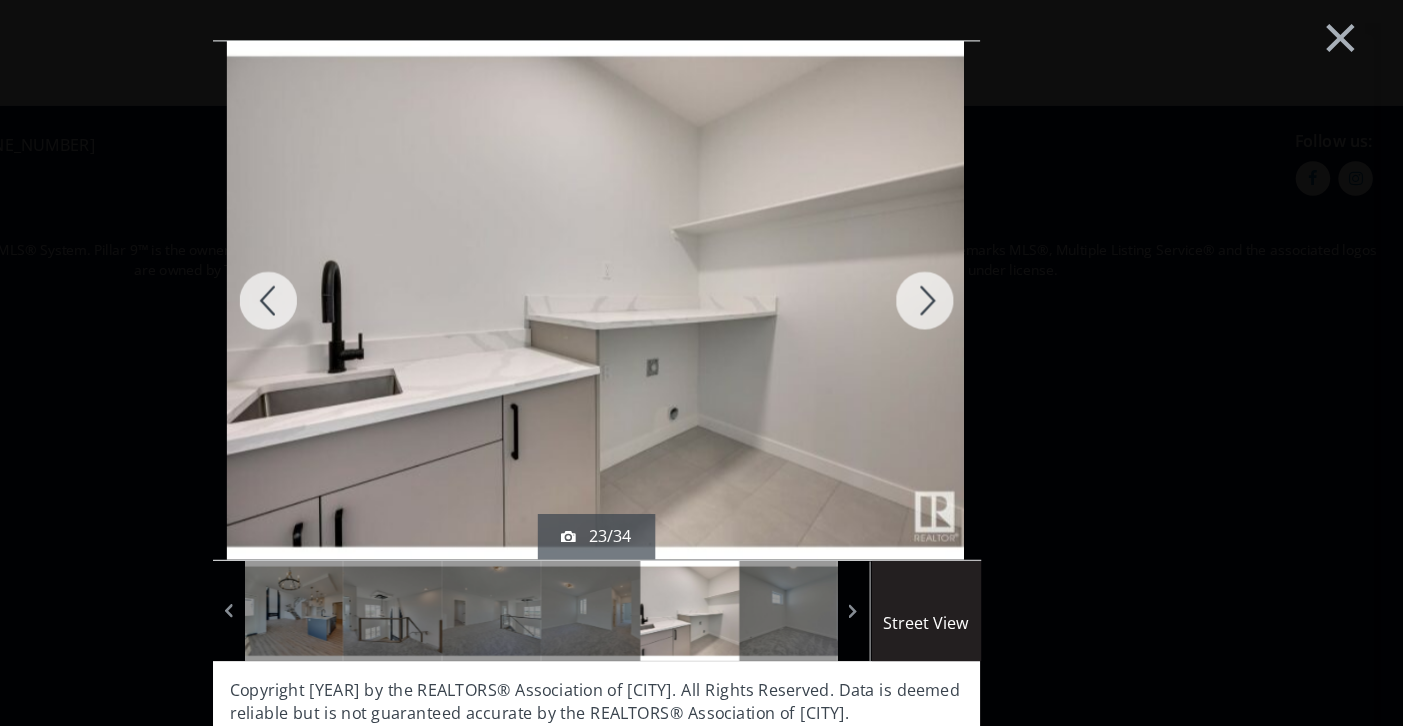 click at bounding box center [987, 261] 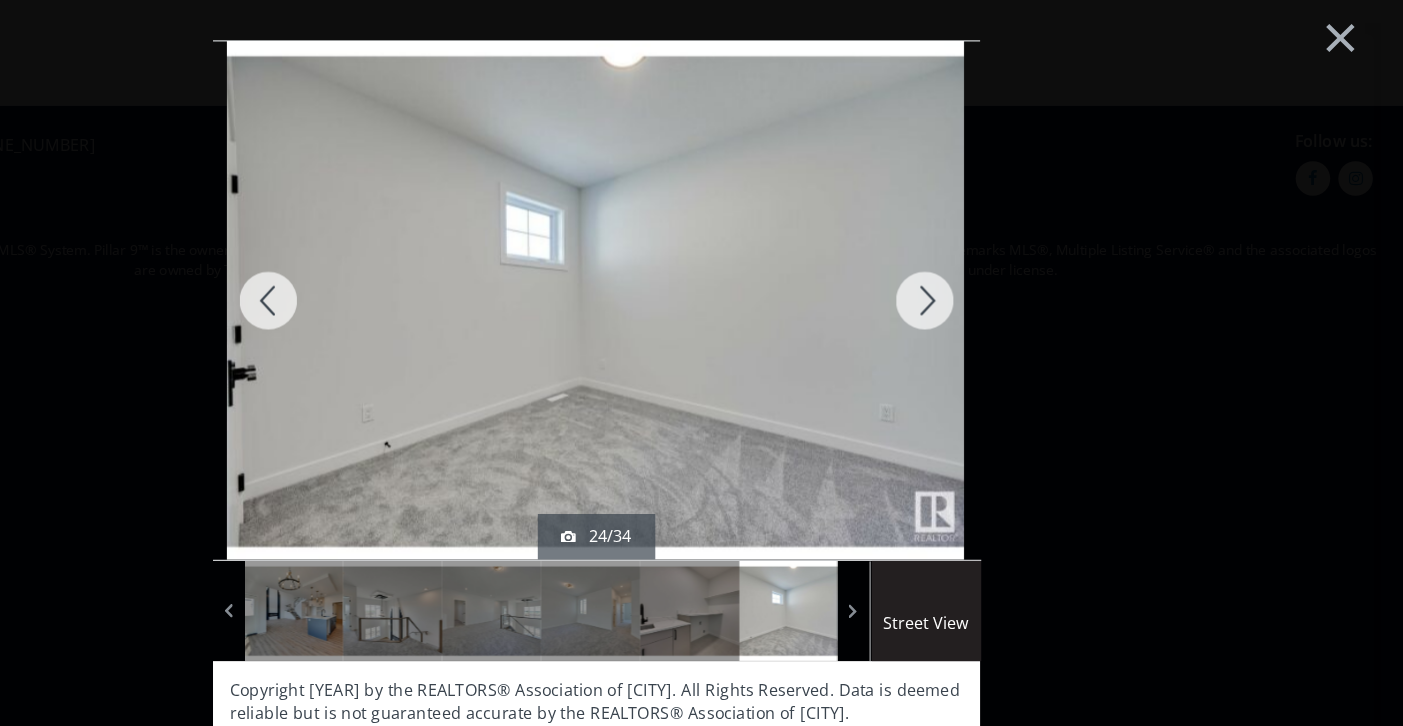 click at bounding box center (987, 261) 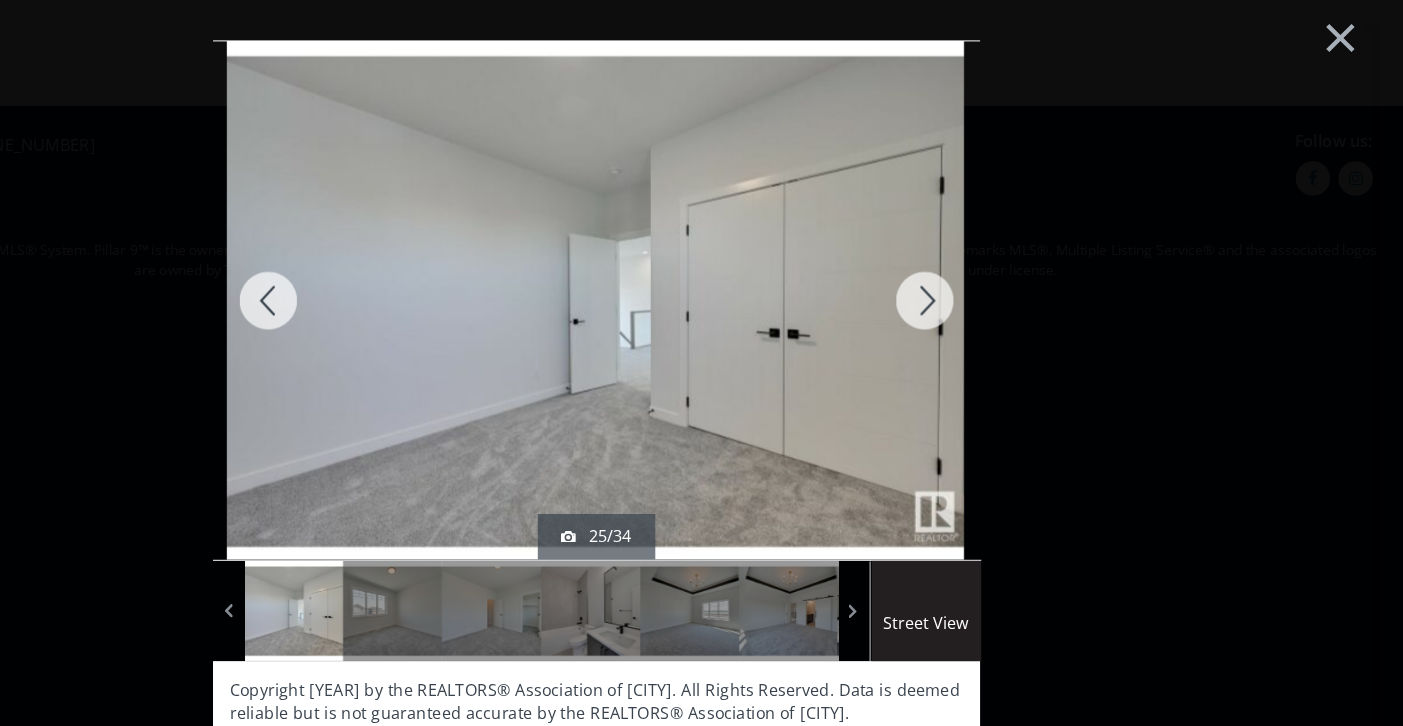 click at bounding box center [987, 261] 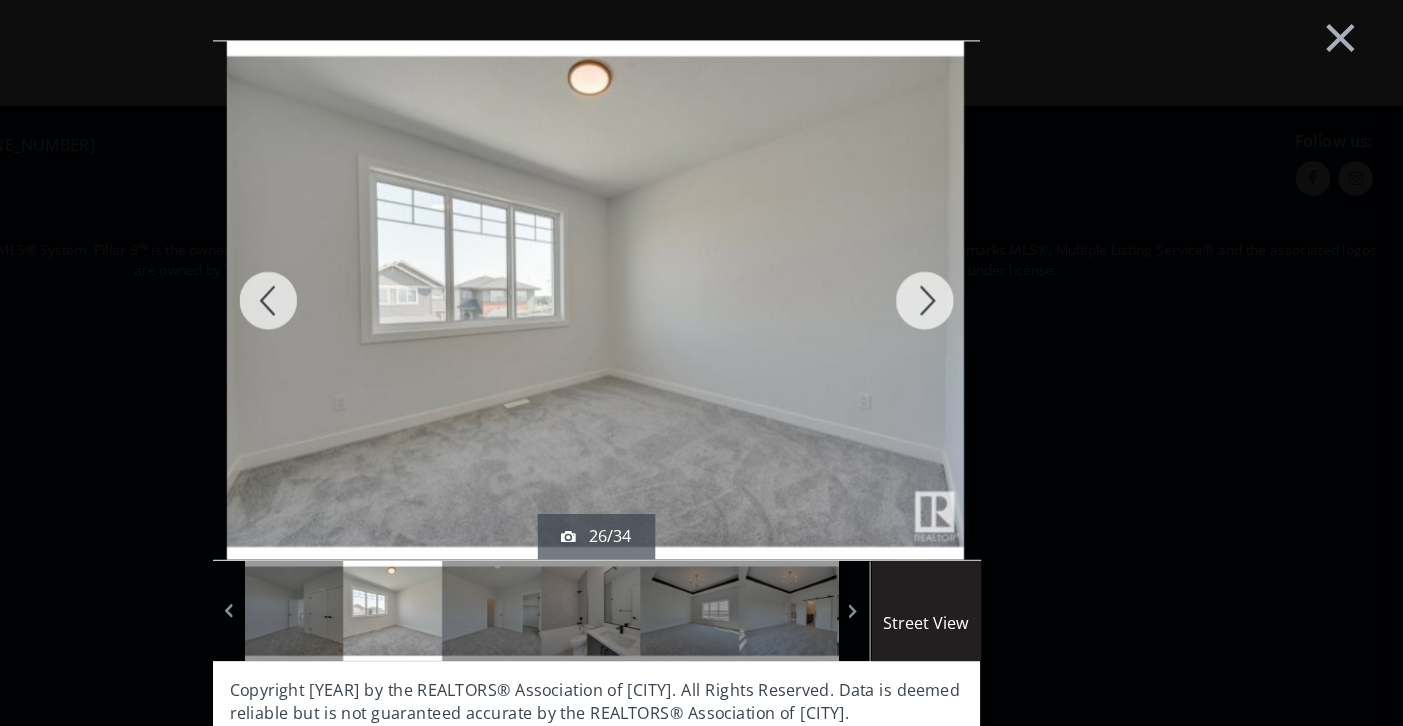 click at bounding box center (987, 261) 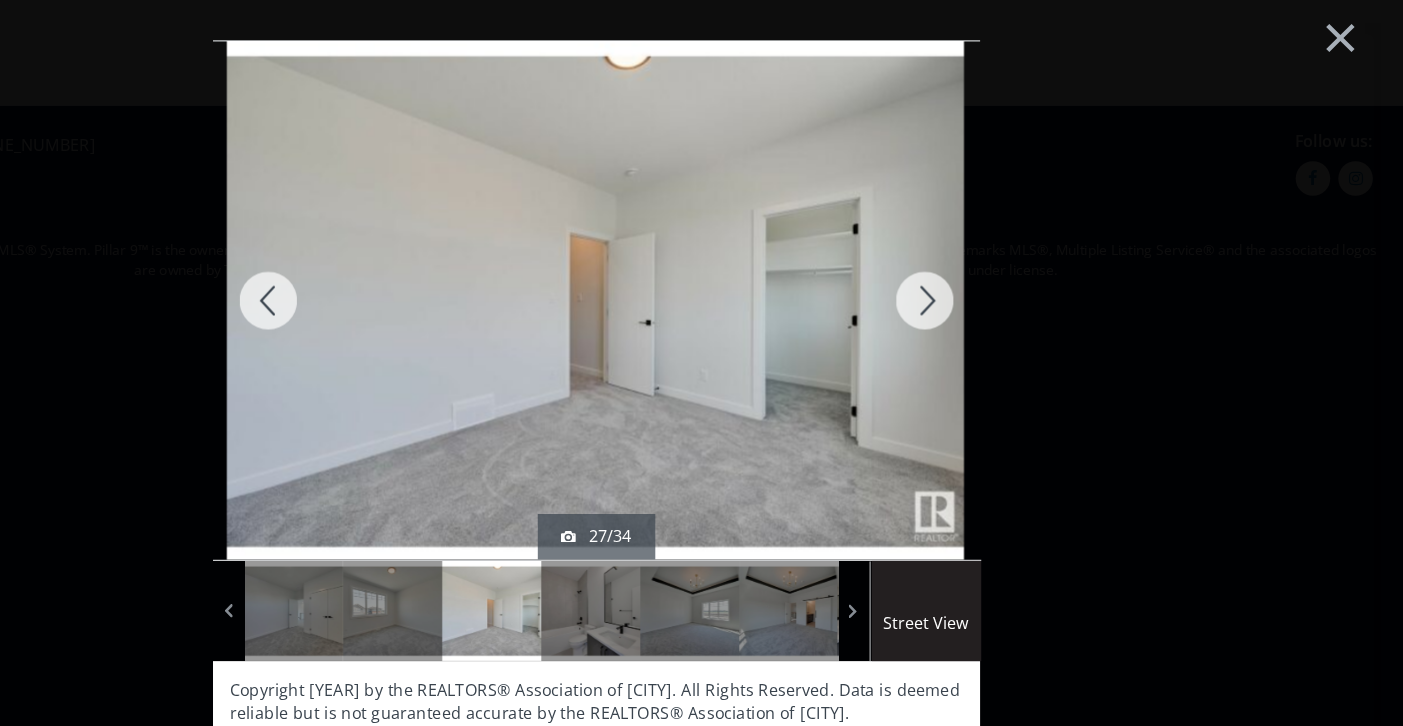 click at bounding box center [987, 261] 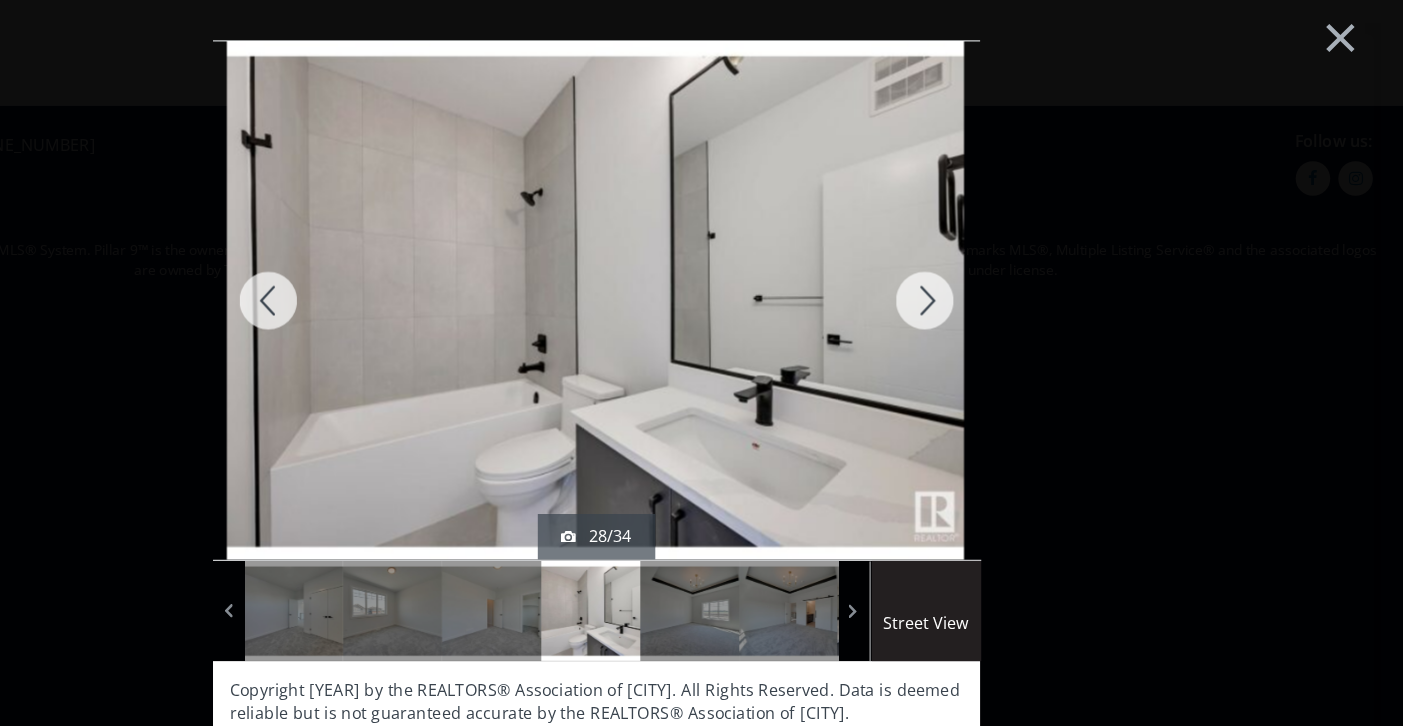 click at bounding box center [987, 261] 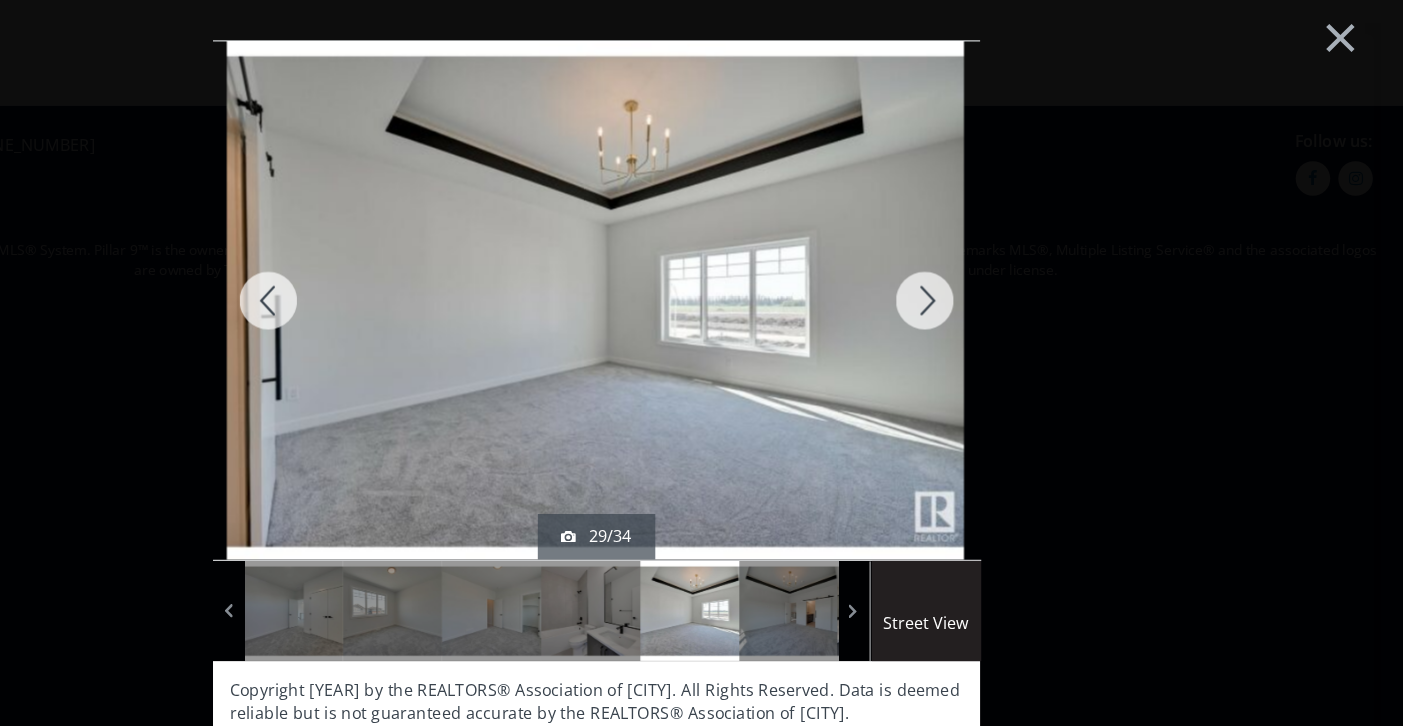click at bounding box center (987, 261) 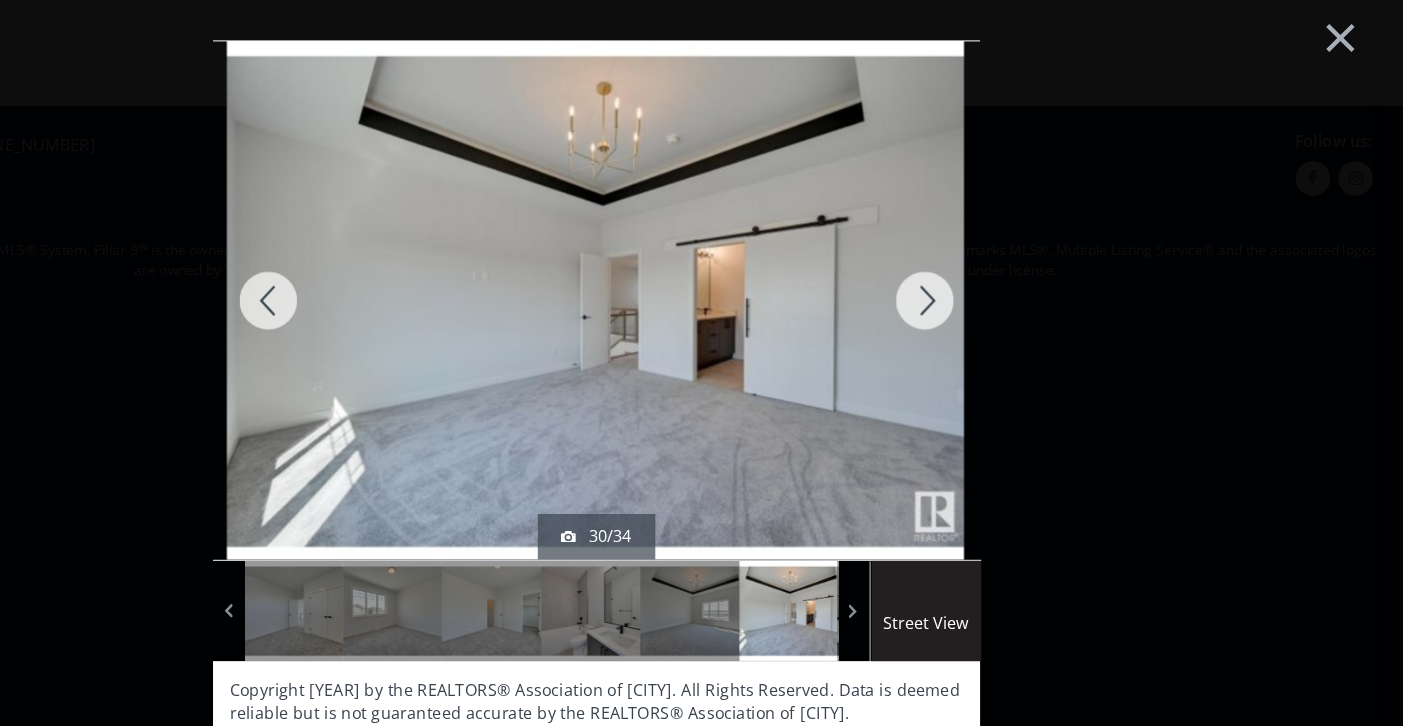 click at bounding box center [987, 261] 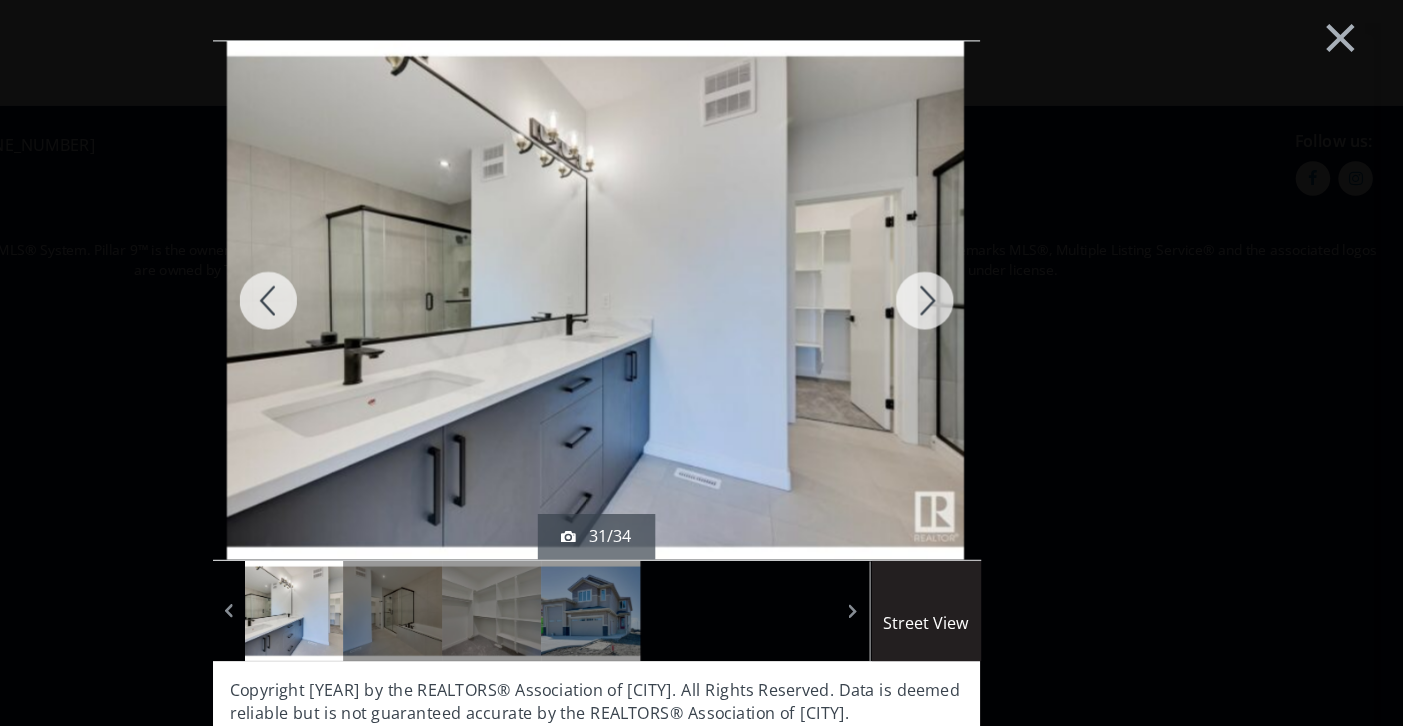 click at bounding box center [987, 261] 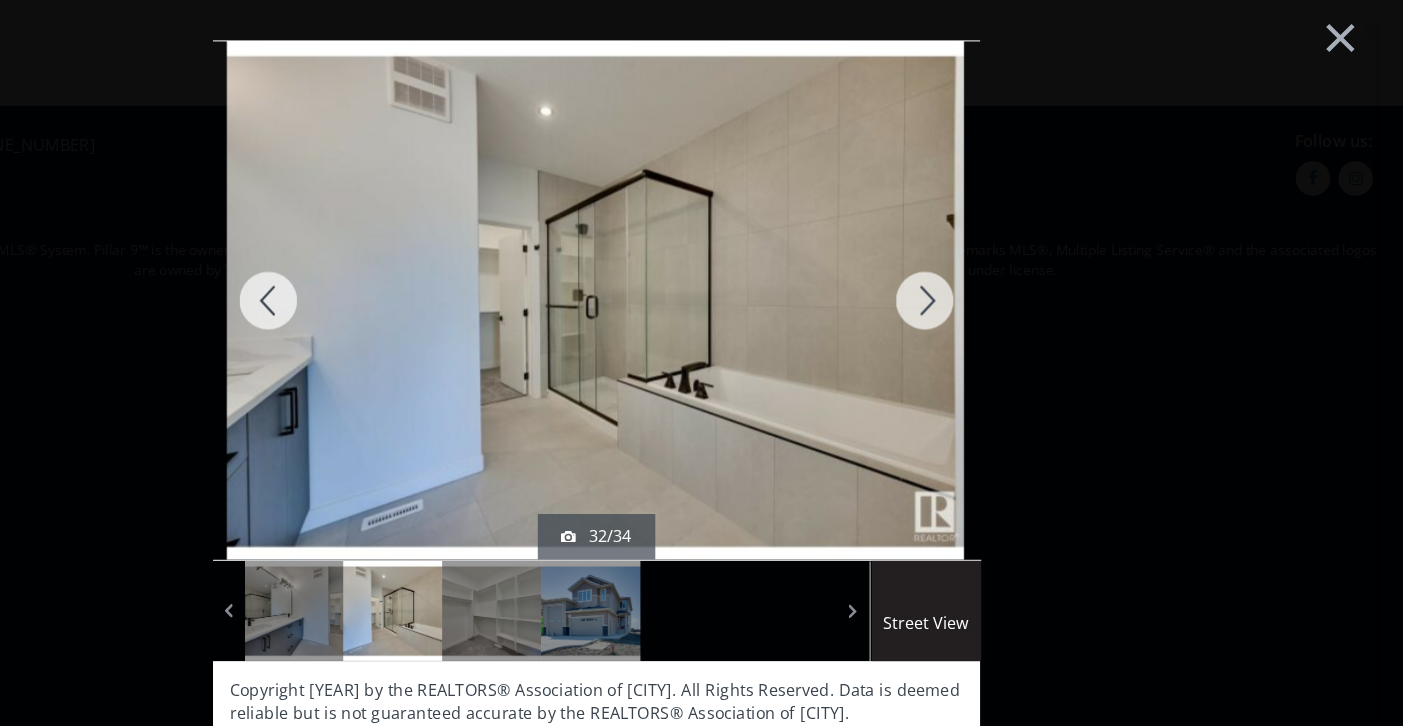 click at bounding box center [987, 261] 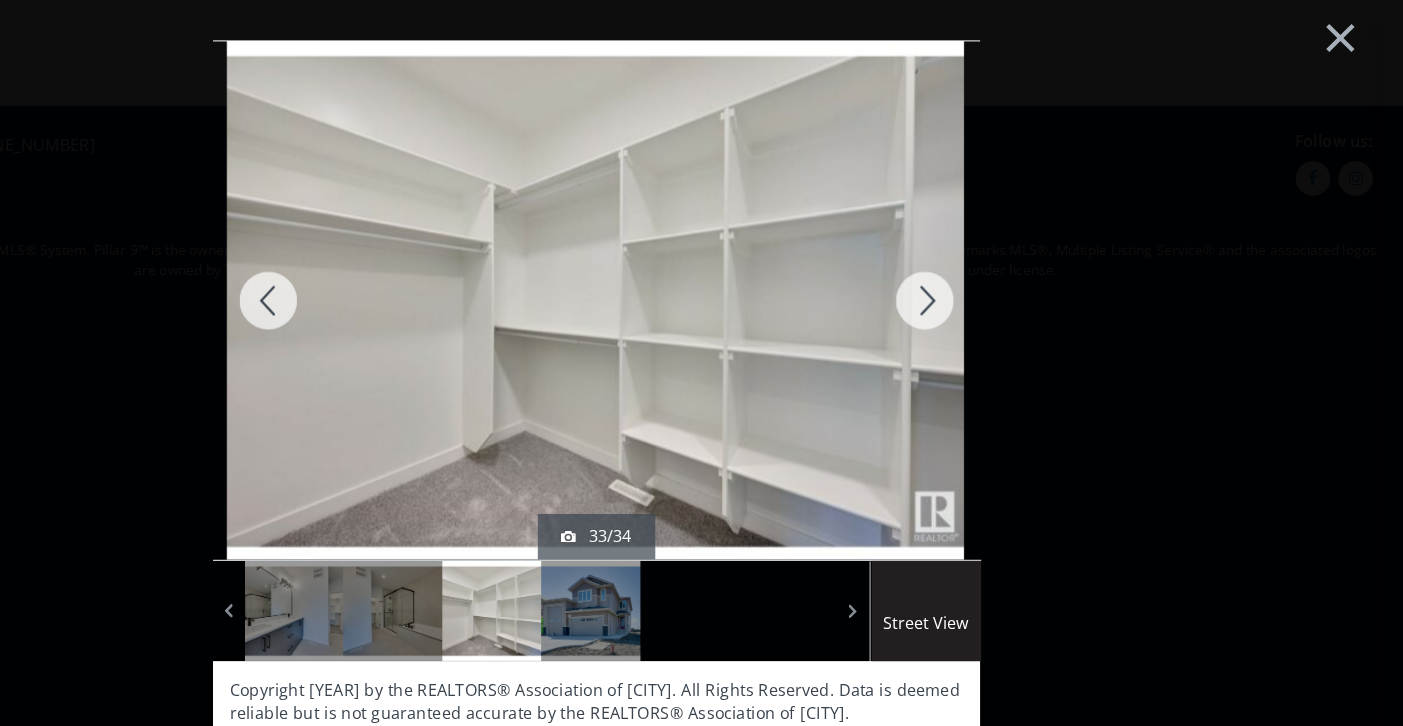 click at bounding box center (987, 261) 